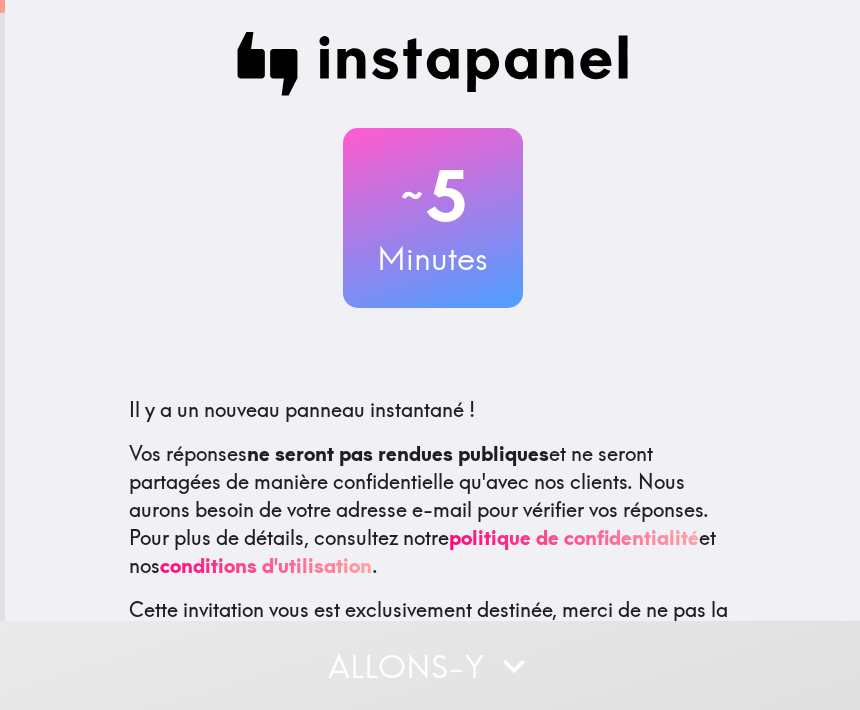 scroll, scrollTop: 0, scrollLeft: 0, axis: both 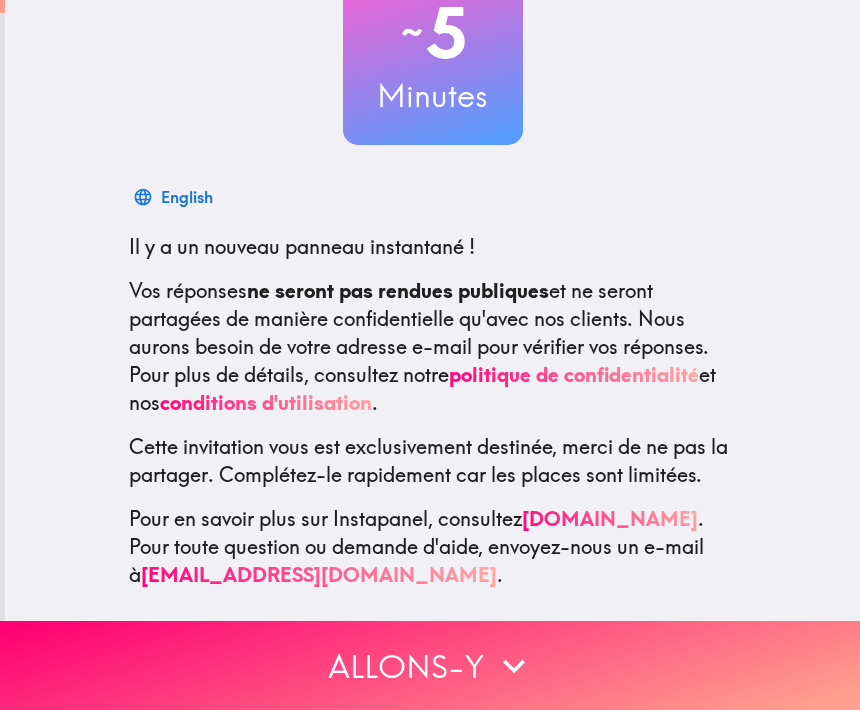 click on "Allons-y" at bounding box center [430, 665] 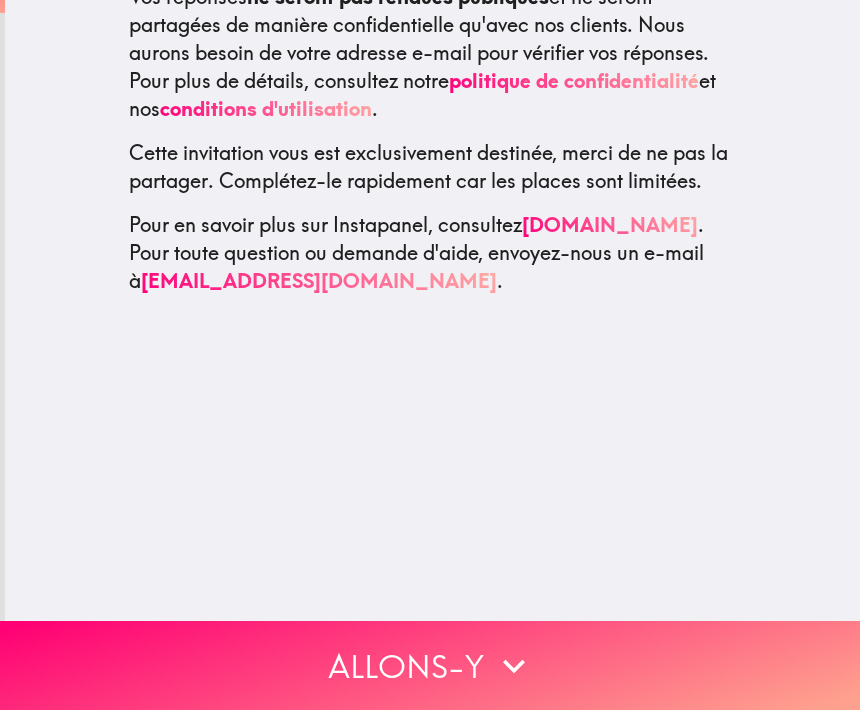 scroll, scrollTop: 0, scrollLeft: 0, axis: both 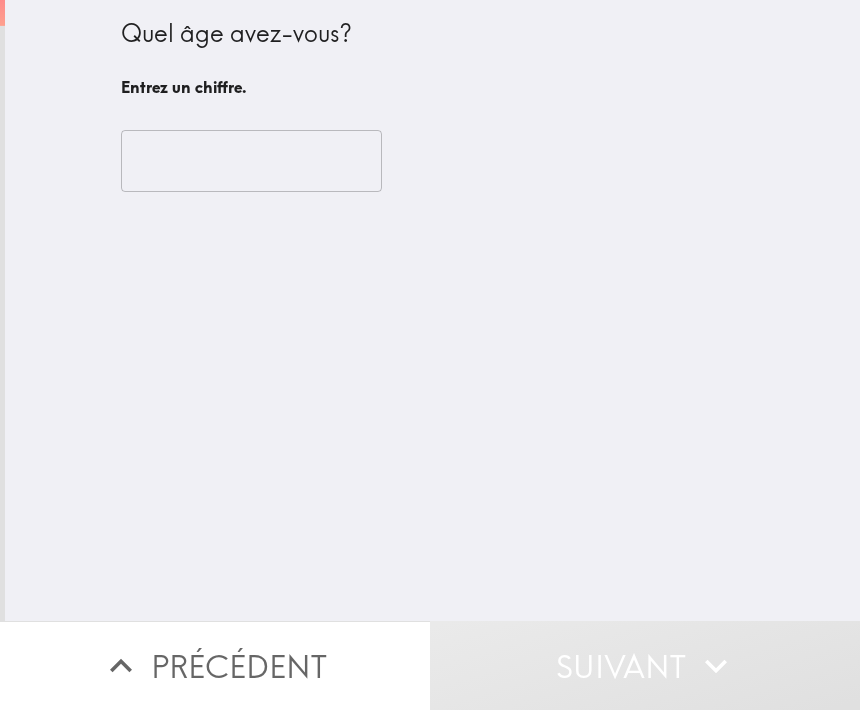 click on "​" at bounding box center [433, 161] 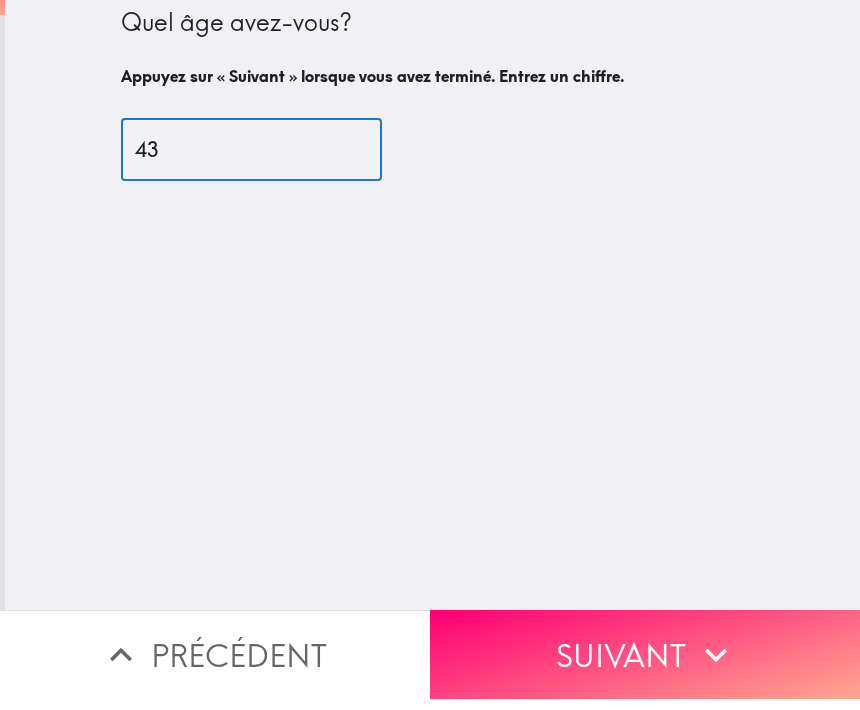 type on "43" 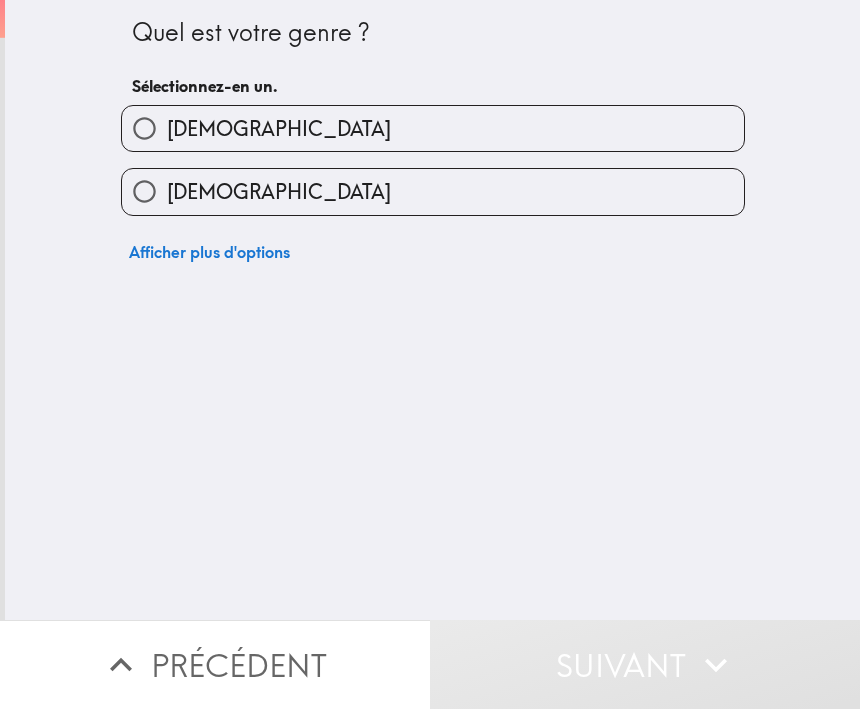 click on "[DEMOGRAPHIC_DATA]" at bounding box center (433, 192) 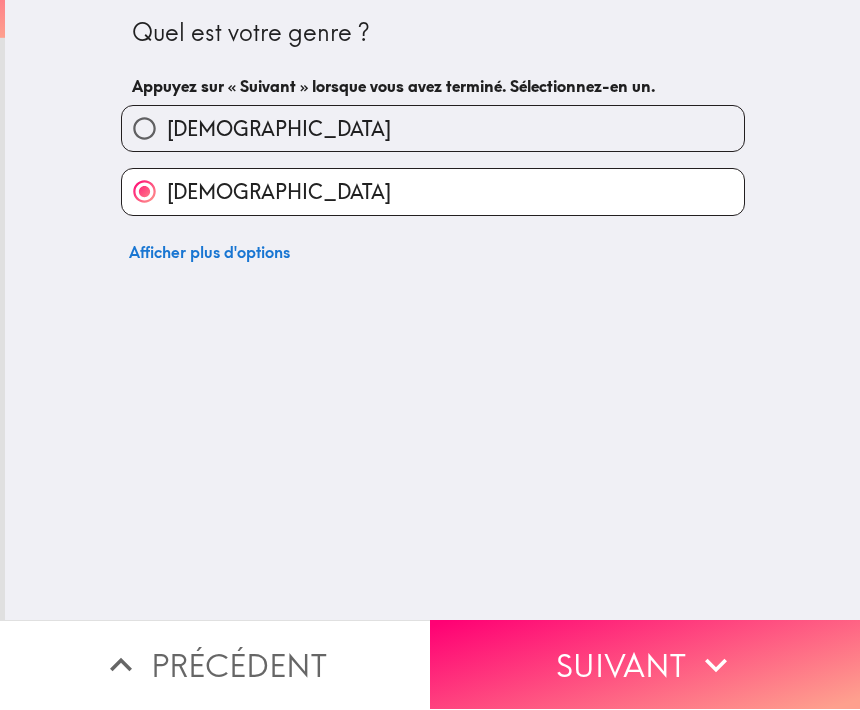 click 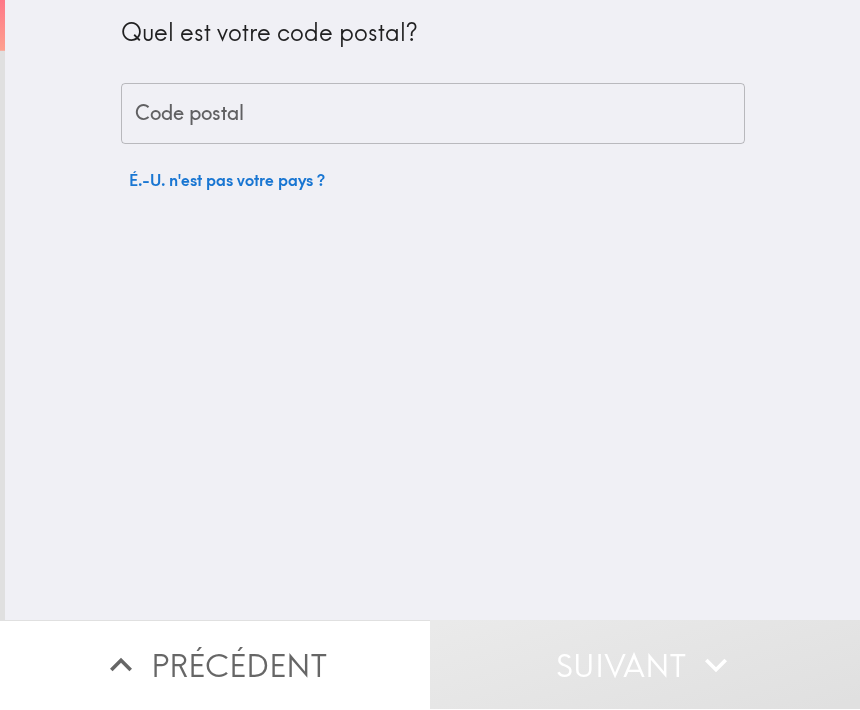 click on "Quel est votre code postal? Code postal Code postal É.-U. n'est pas votre pays ?" at bounding box center [433, 100] 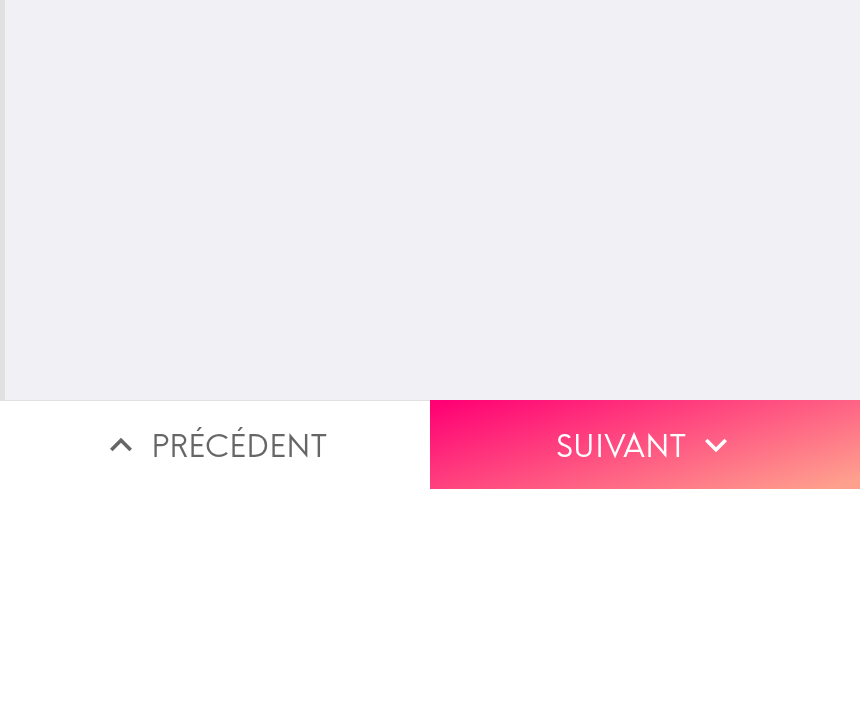 type on "10001" 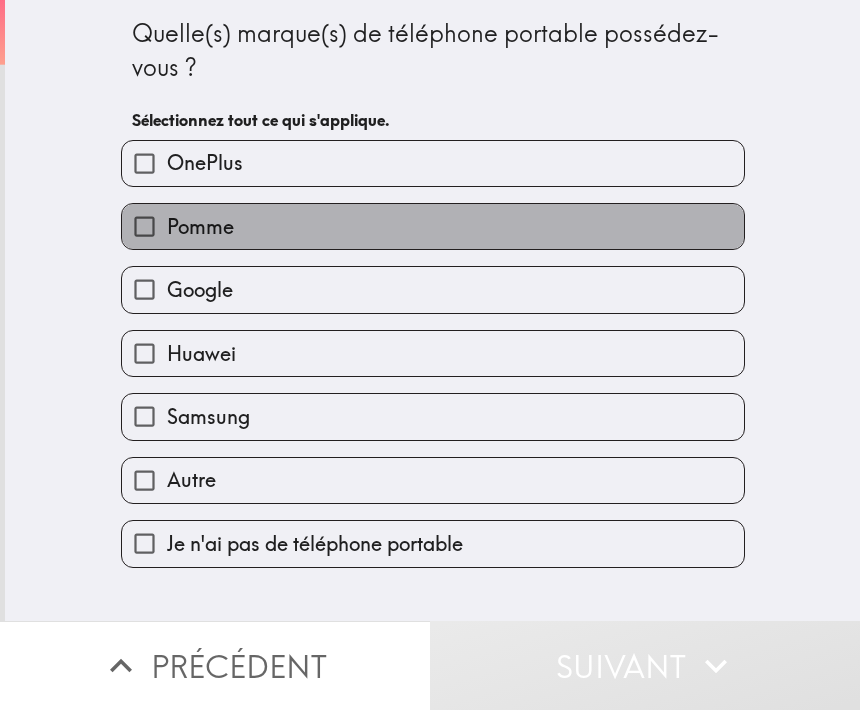 click on "Pomme" at bounding box center [433, 226] 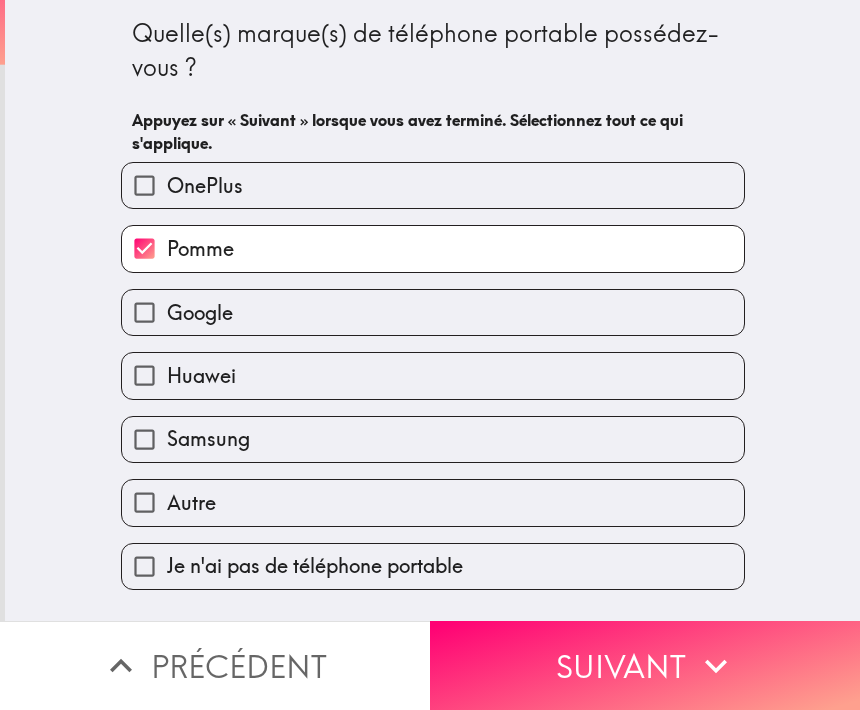 click 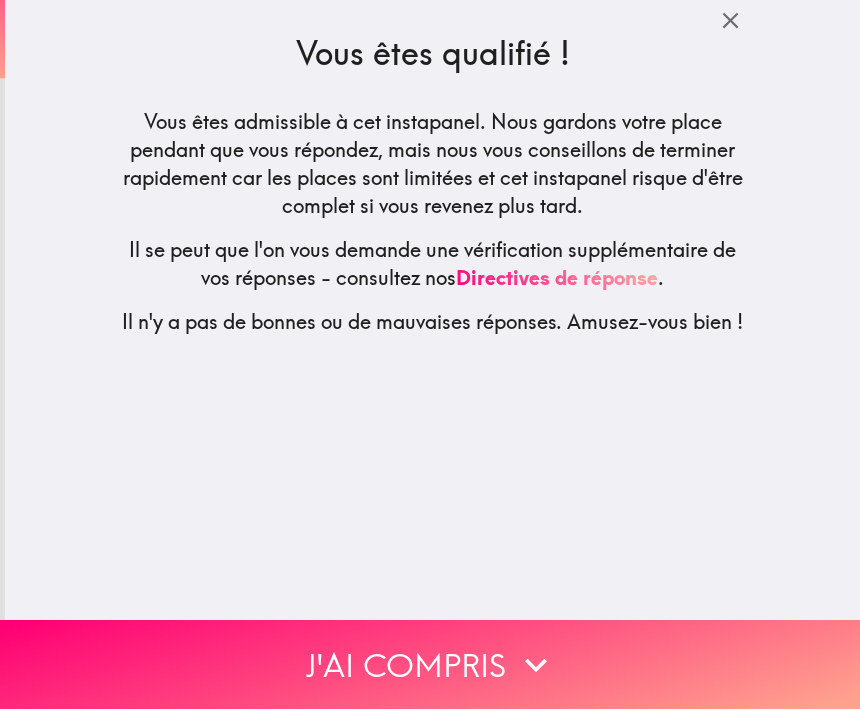 click on "J'ai compris" at bounding box center (430, 665) 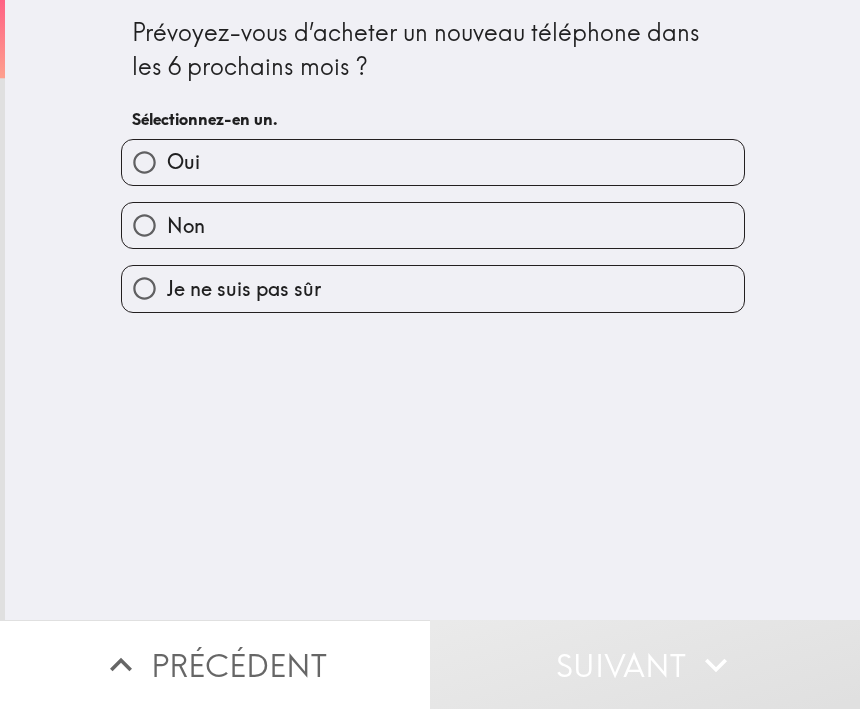 click on "Oui" at bounding box center [433, 163] 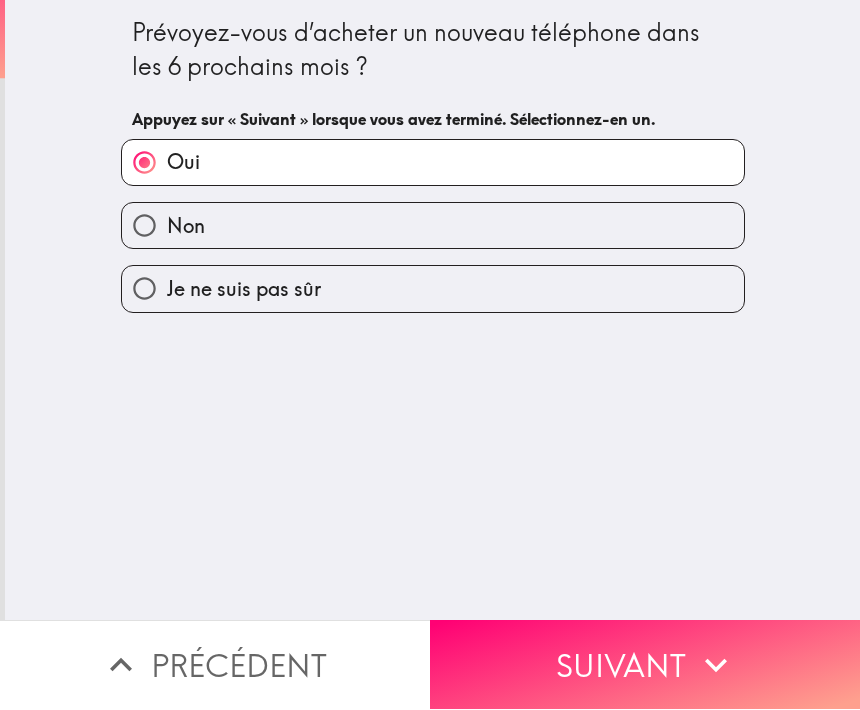click on "Suivant" at bounding box center [645, 665] 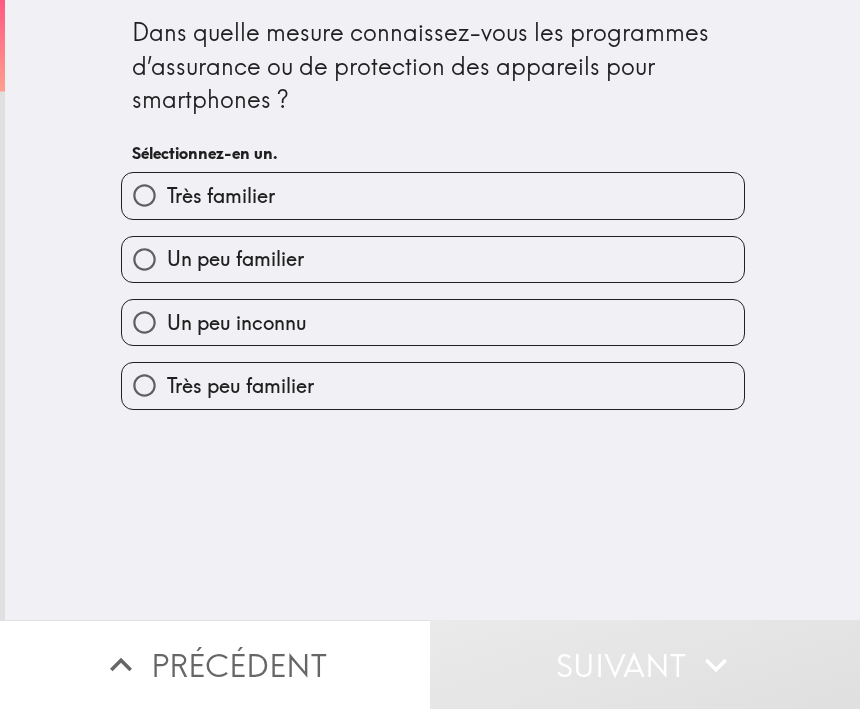 click on "Un peu inconnu" at bounding box center [425, 315] 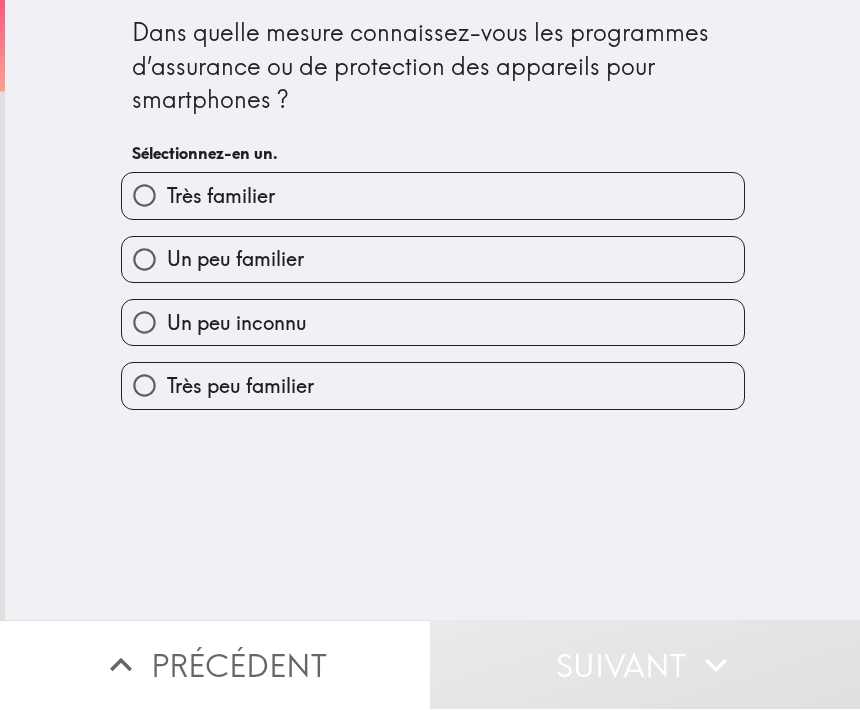 click on "Très familier" at bounding box center (433, 196) 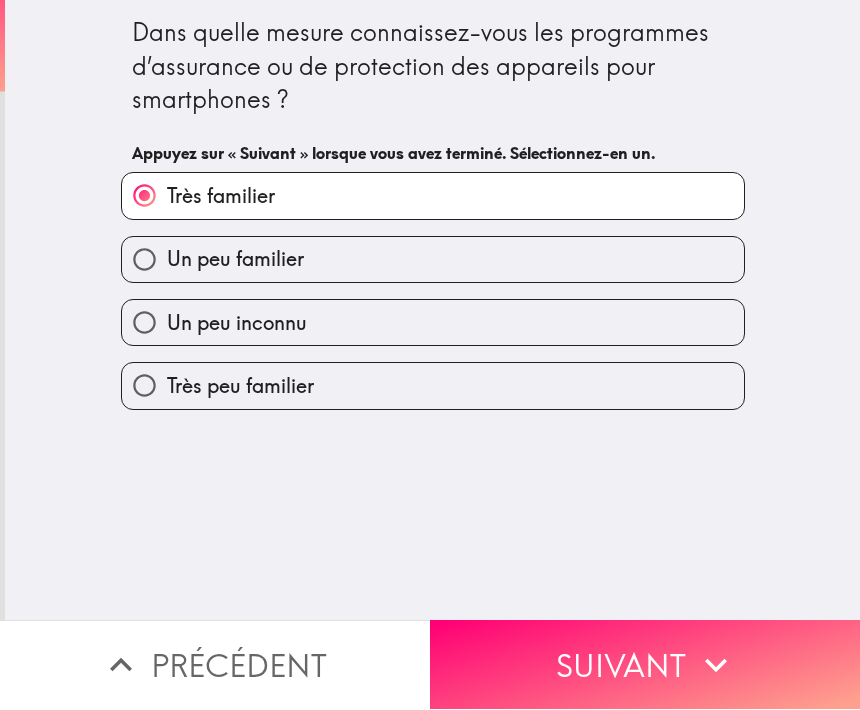 click on "Suivant" at bounding box center [645, 665] 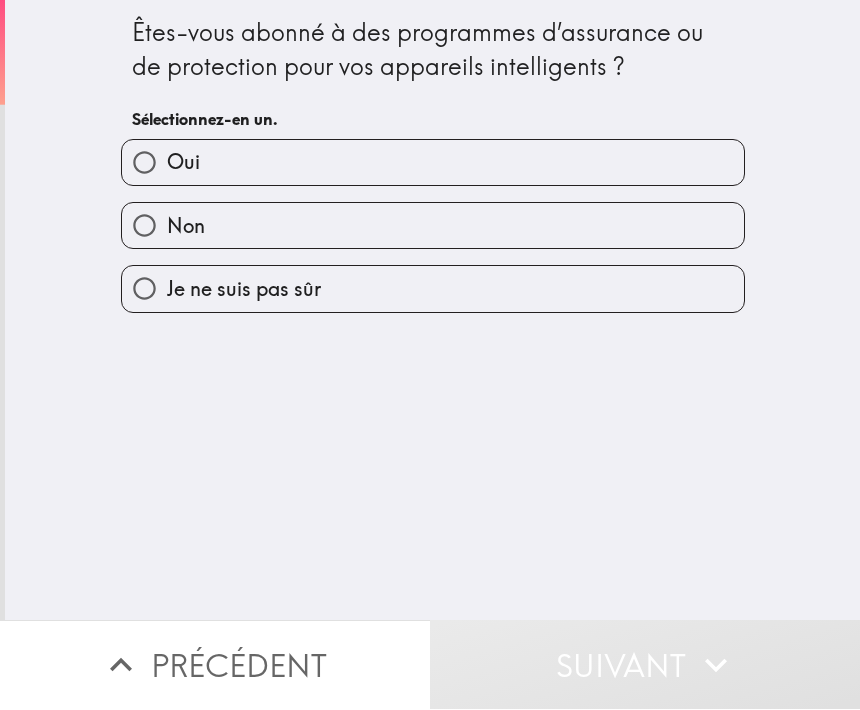 click on "Non" at bounding box center [433, 226] 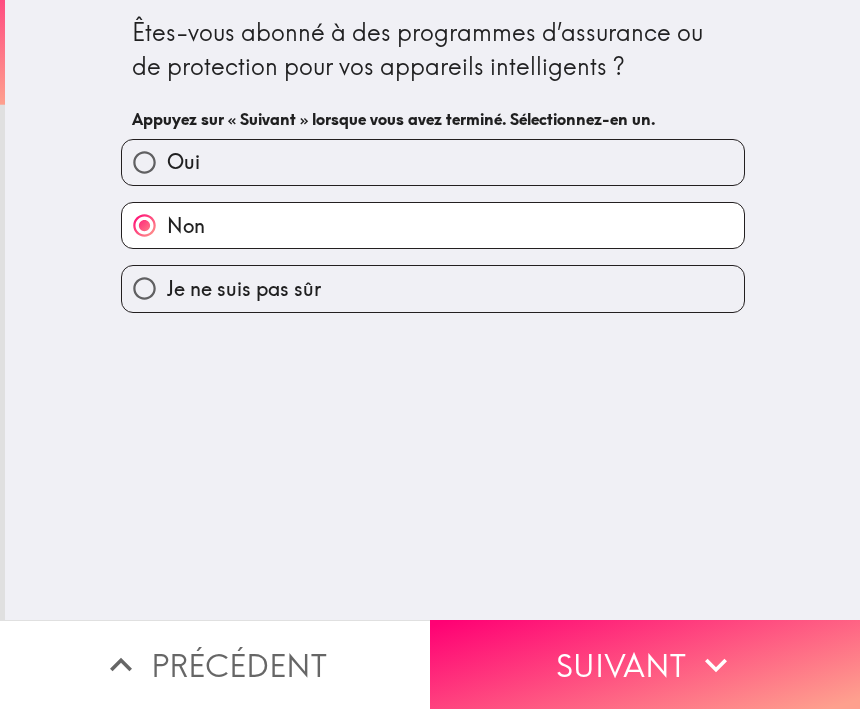 click on "Suivant" at bounding box center (645, 665) 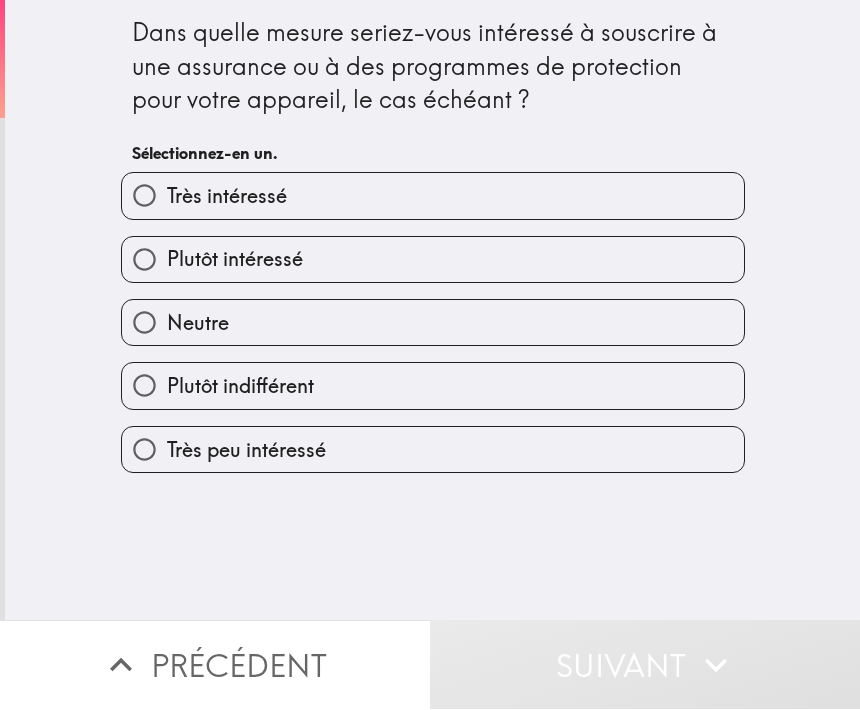 click on "Plutôt intéressé" at bounding box center (433, 260) 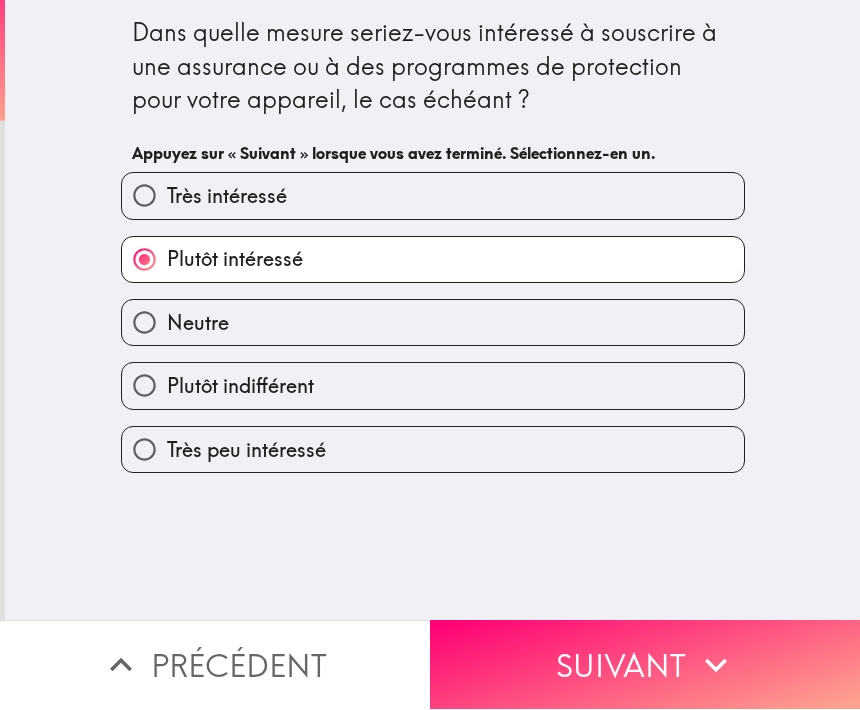 click on "Suivant" at bounding box center (645, 665) 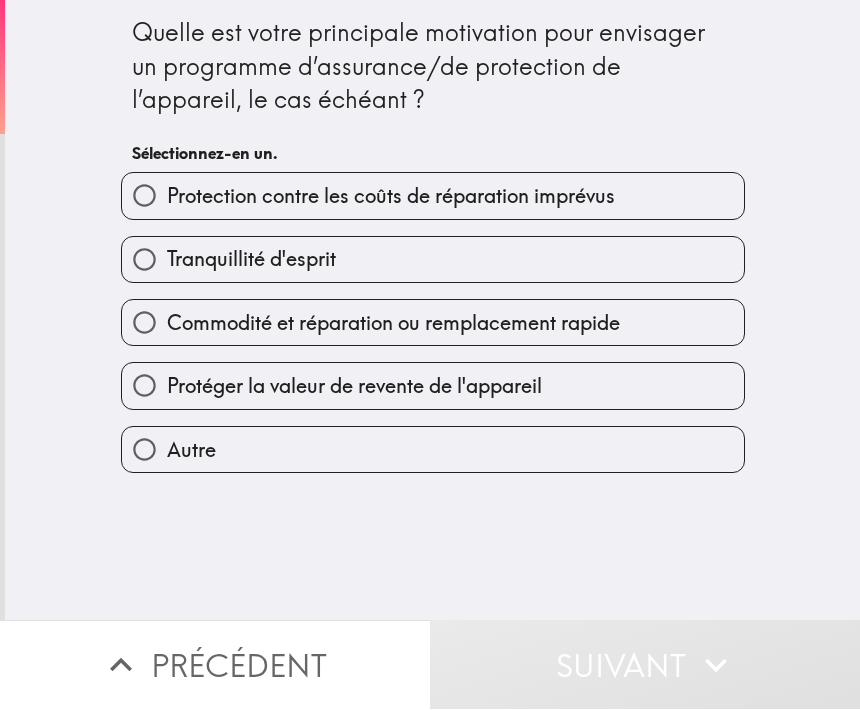 click on "Protéger la valeur de revente de l'appareil" at bounding box center [433, 386] 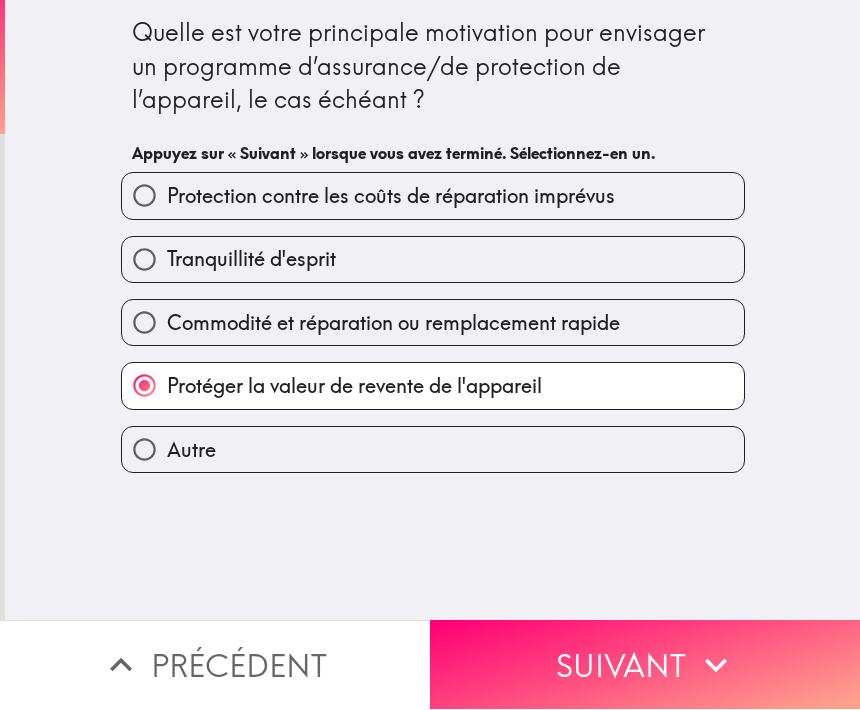 click on "Suivant" at bounding box center [645, 665] 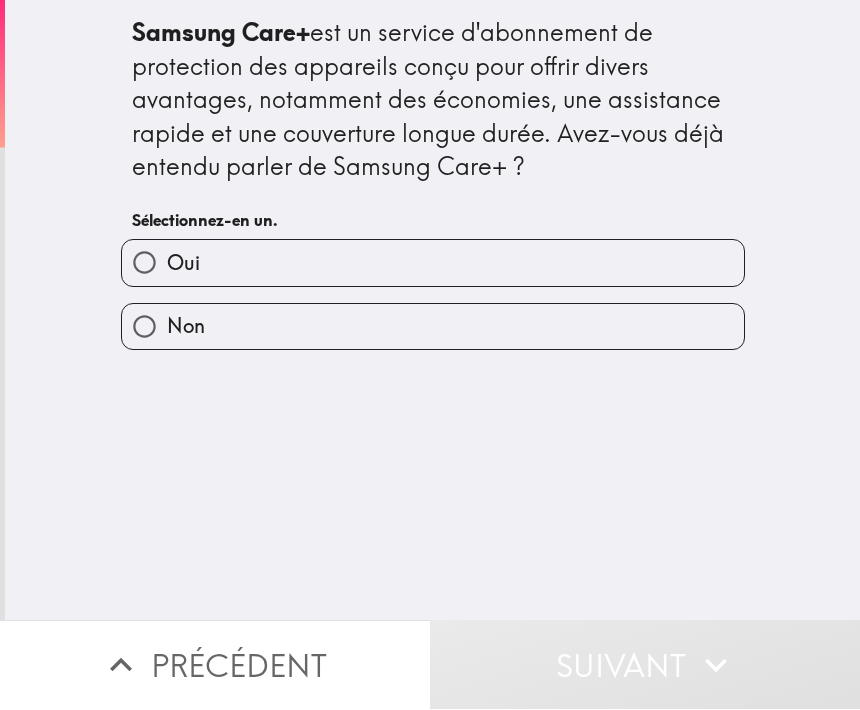 click on "Oui" at bounding box center [433, 263] 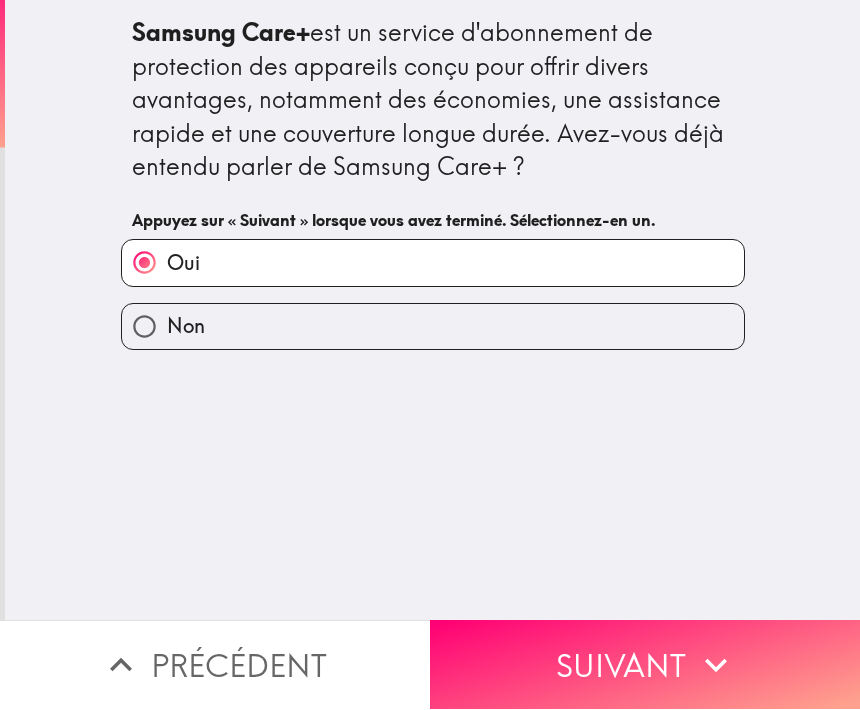 click on "Suivant" at bounding box center (645, 665) 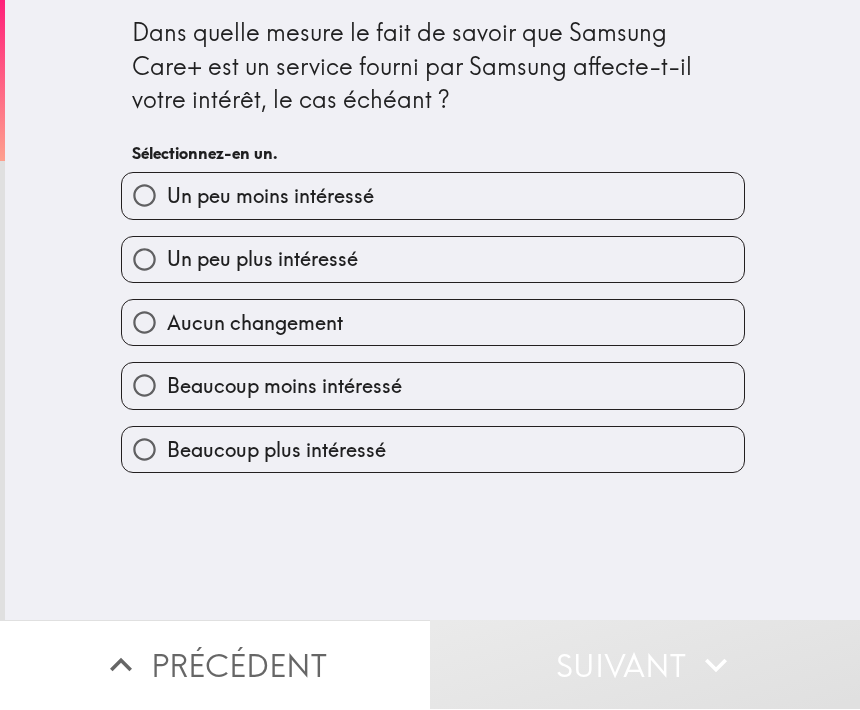 click on "Un peu plus intéressé" at bounding box center [433, 260] 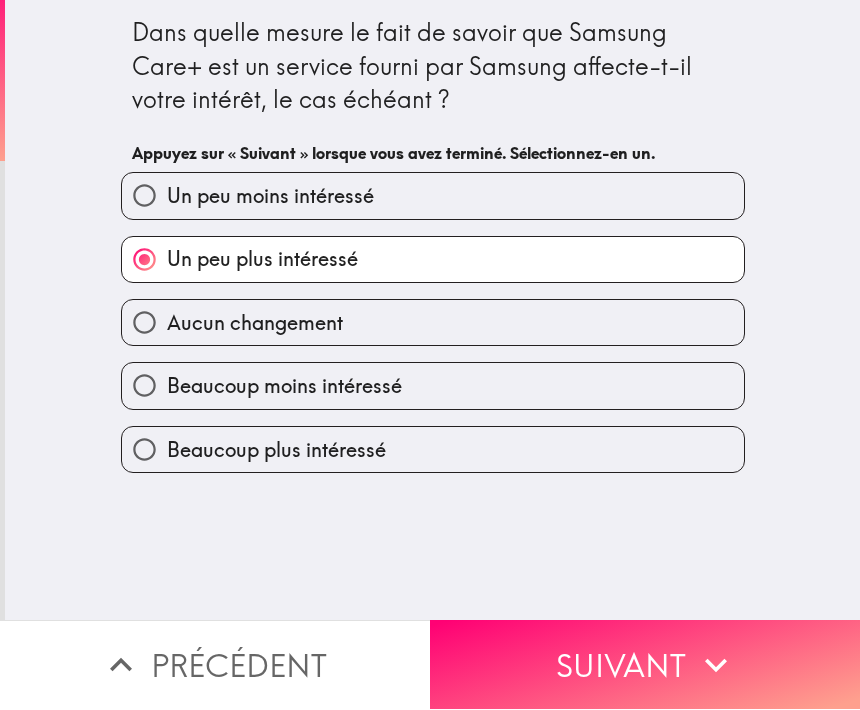 click on "Suivant" at bounding box center [645, 665] 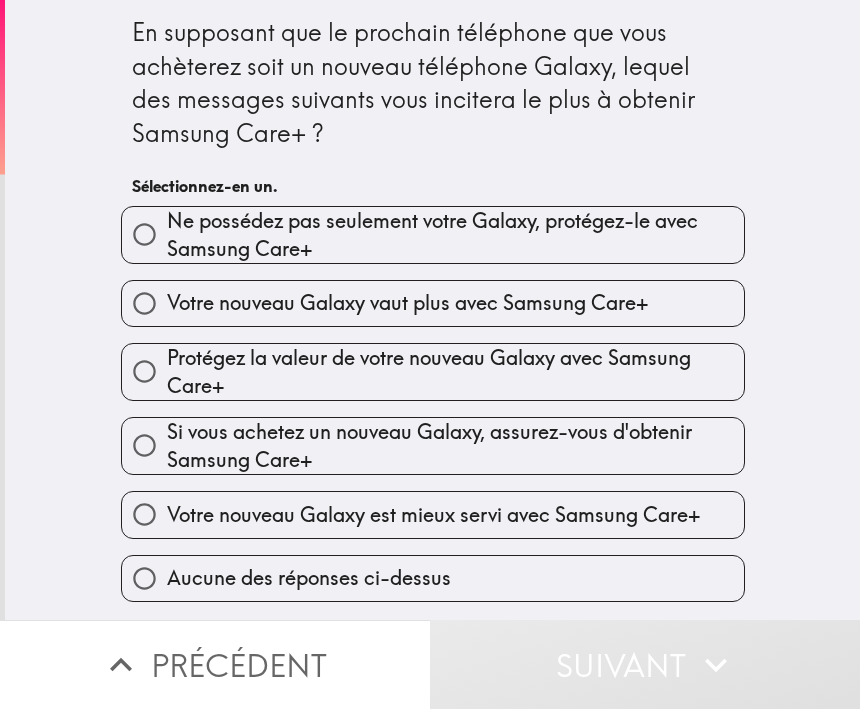 click on "Votre nouveau Galaxy vaut plus avec Samsung Care+" at bounding box center (433, 304) 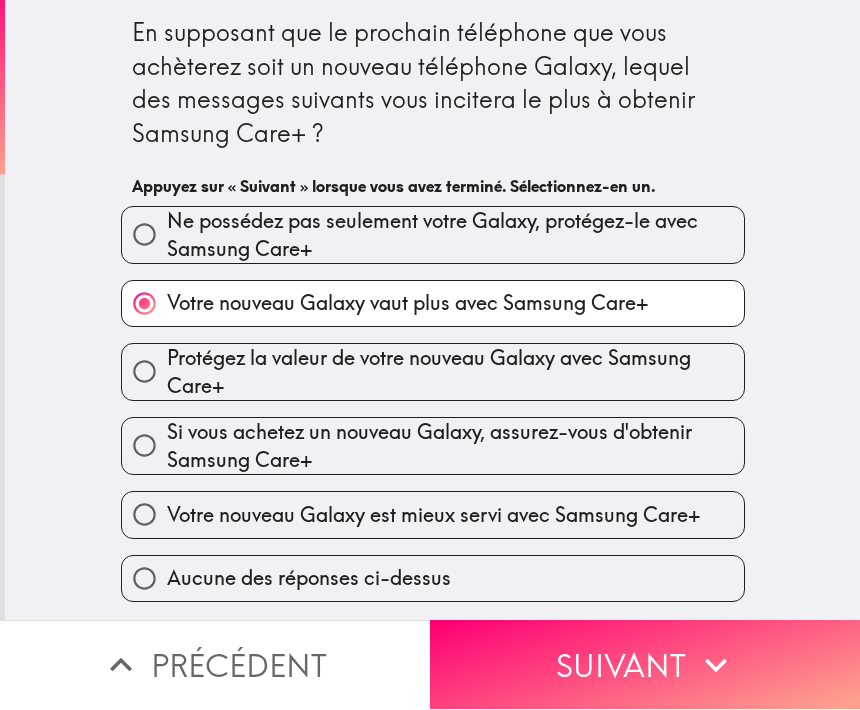 click on "Votre nouveau Galaxy est mieux servi avec Samsung Care+" at bounding box center (433, 515) 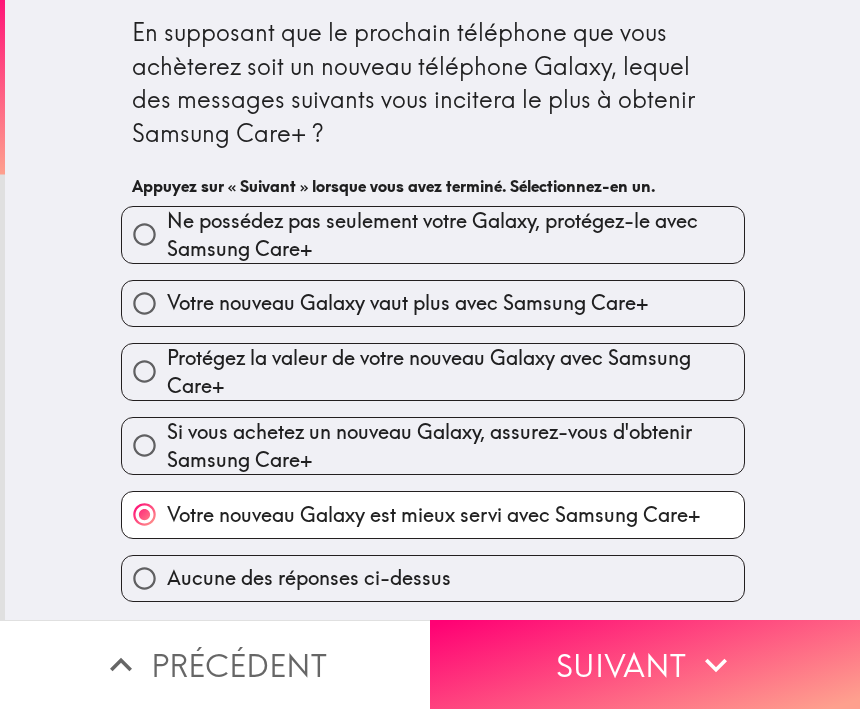 click on "Suivant" at bounding box center [645, 665] 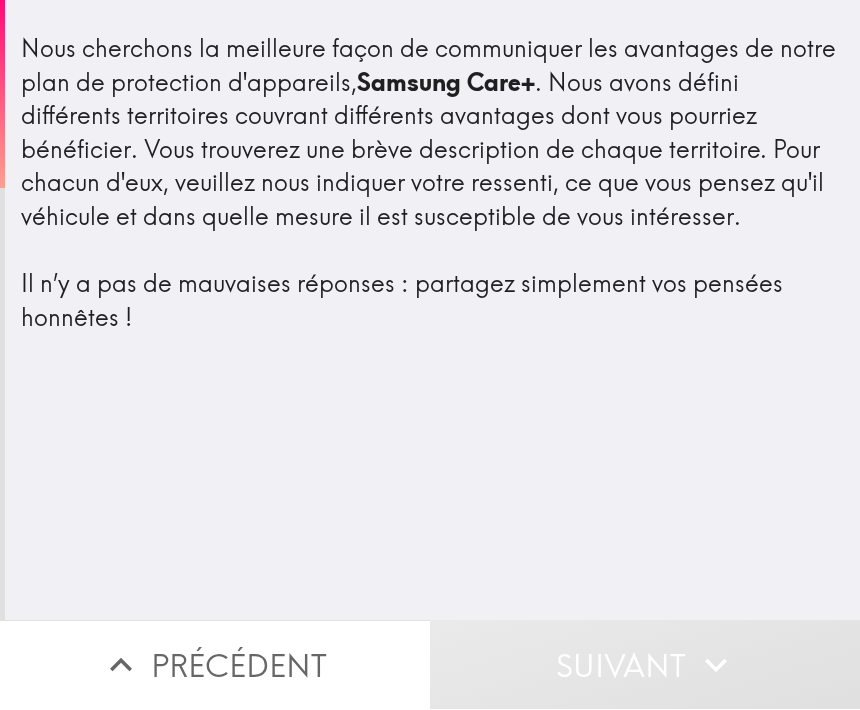 click on "Nous cherchons la meilleure façon de communiquer les avantages de notre plan de protection d'appareils,  Samsung Care+  . Nous avons défini différents territoires couvrant différents avantages dont vous pourriez bénéficier. Vous trouverez une brève description de chaque territoire. Pour chacun d'eux, veuillez nous indiquer votre ressenti, ce que vous pensez qu'il véhicule et dans quelle mesure il est susceptible de vous intéresser.  Il n’y a pas de mauvaises réponses : partagez simplement vos pensées honnêtes !" at bounding box center (432, 310) 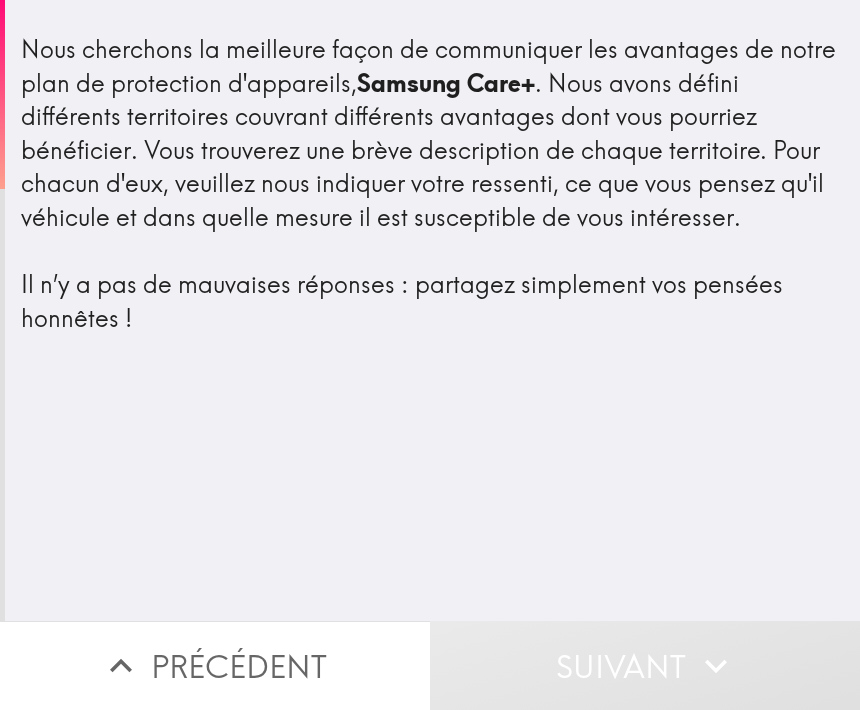 click on "Nous cherchons la meilleure façon de communiquer les avantages de notre plan de protection d'appareils,  Samsung Care+  . Nous avons défini différents territoires couvrant différents avantages dont vous pourriez bénéficier. Vous trouverez une brève description de chaque territoire. Pour chacun d'eux, veuillez nous indiquer votre ressenti, ce que vous pensez qu'il véhicule et dans quelle mesure il est susceptible de vous intéresser.  Il n’y a pas de mauvaises réponses : partagez simplement vos pensées honnêtes !" at bounding box center [432, 184] 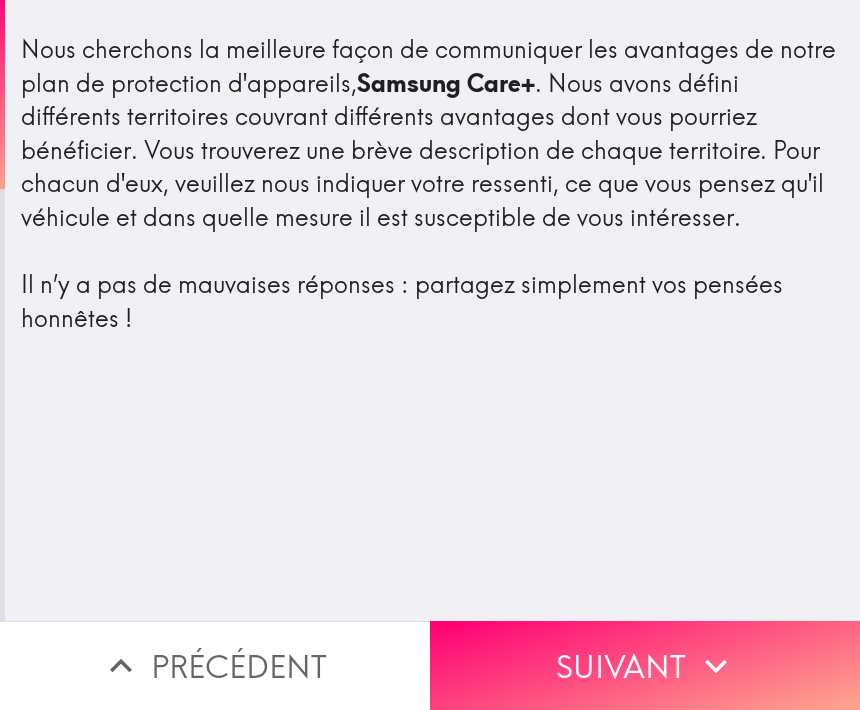 click 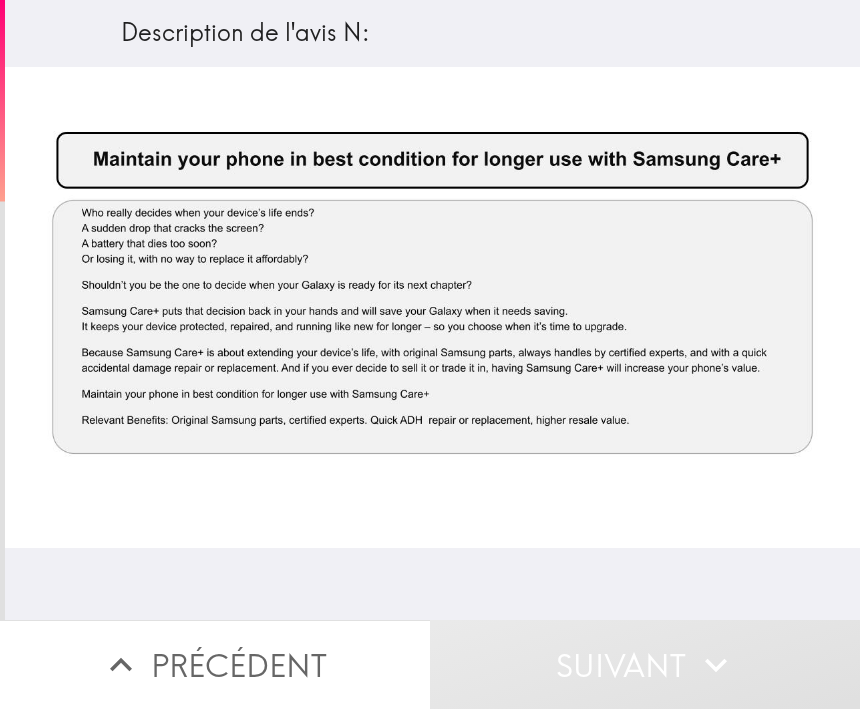 click at bounding box center (432, 308) 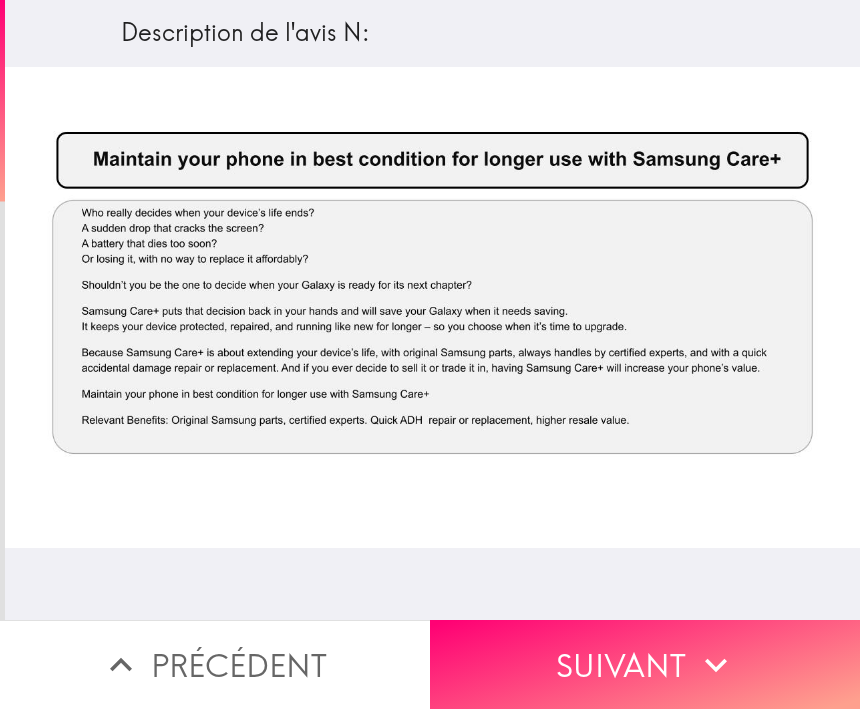 click 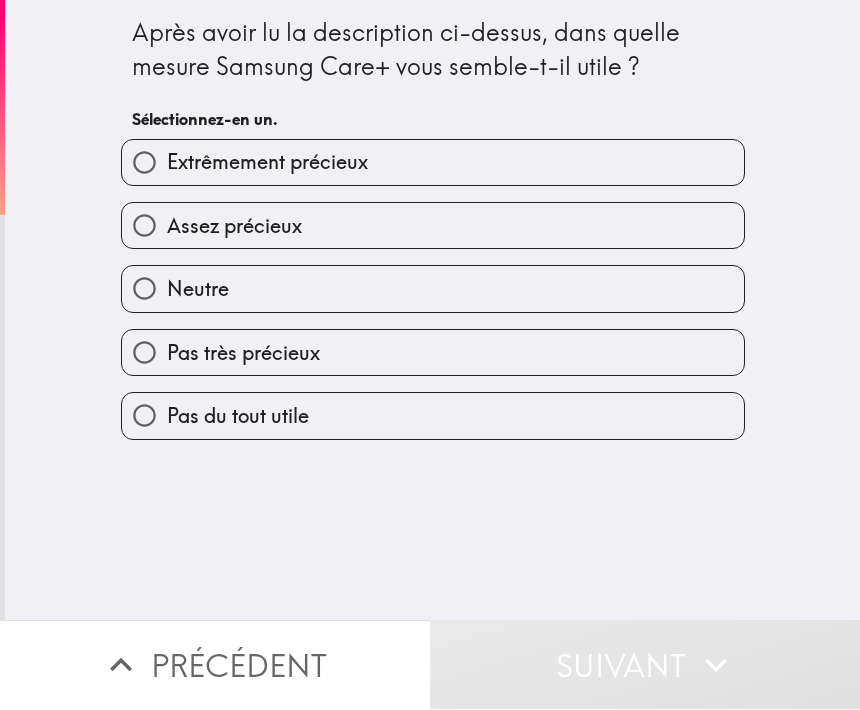 click on "Neutre" at bounding box center (433, 289) 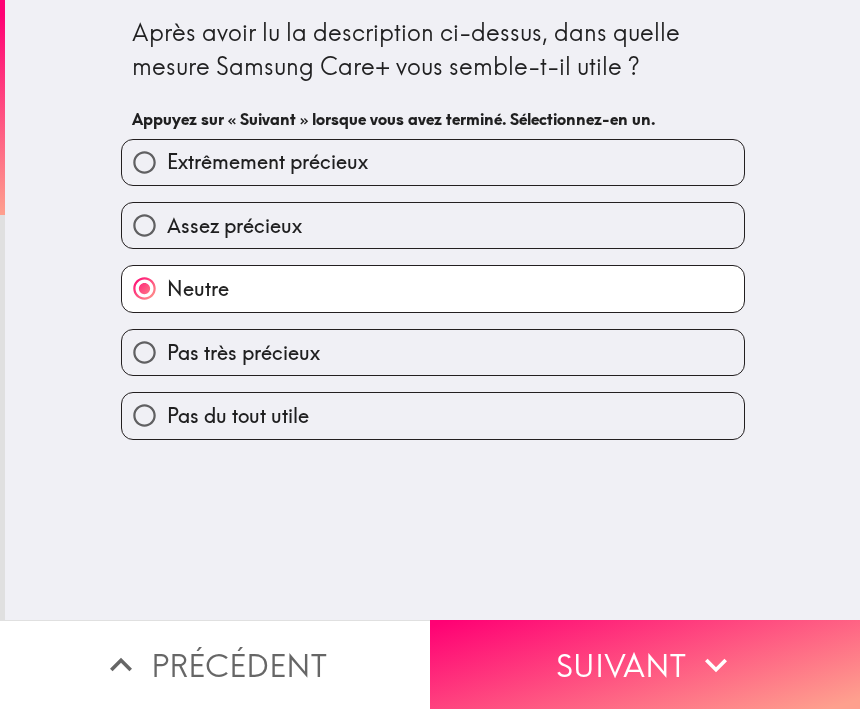 click 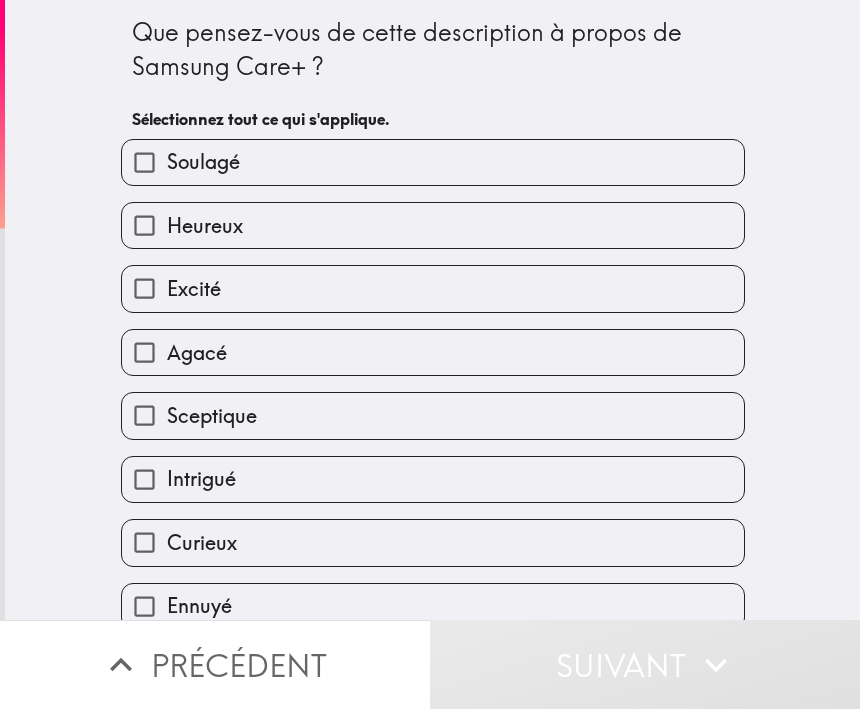 click on "Soulagé" at bounding box center [433, 163] 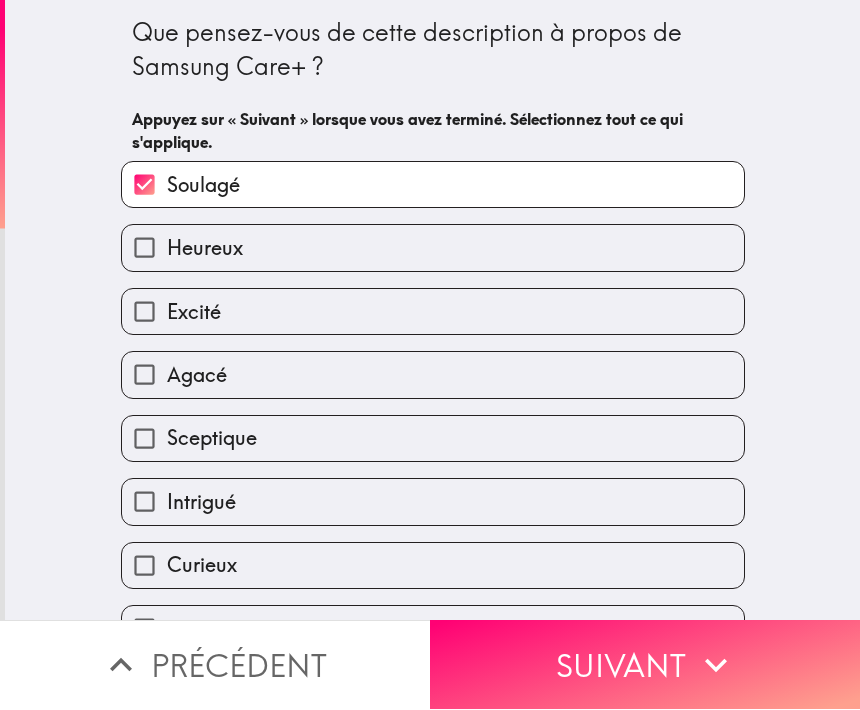 click on "Curieux" at bounding box center [433, 566] 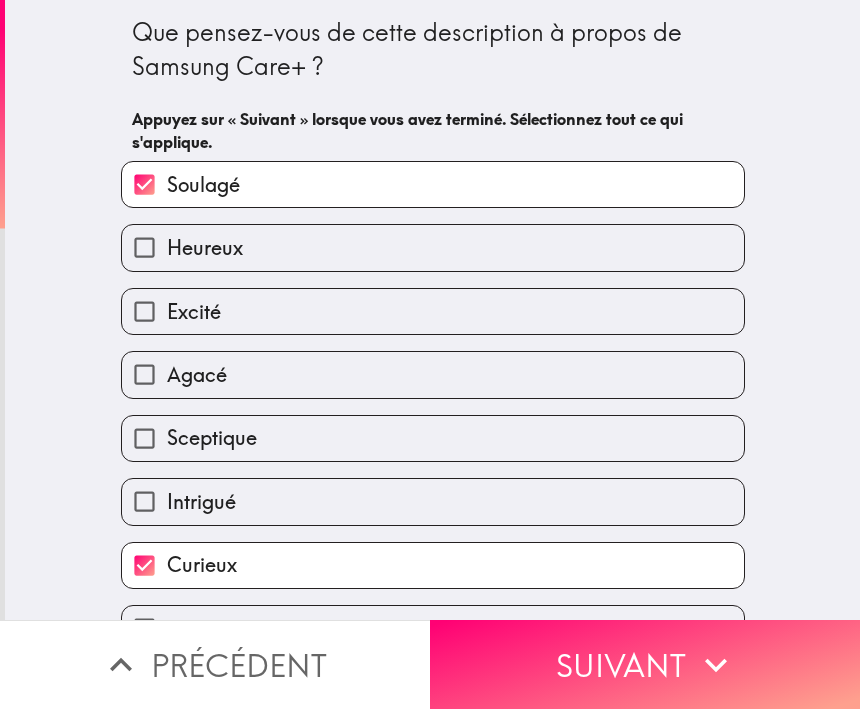 click on "Curieux" at bounding box center [433, 566] 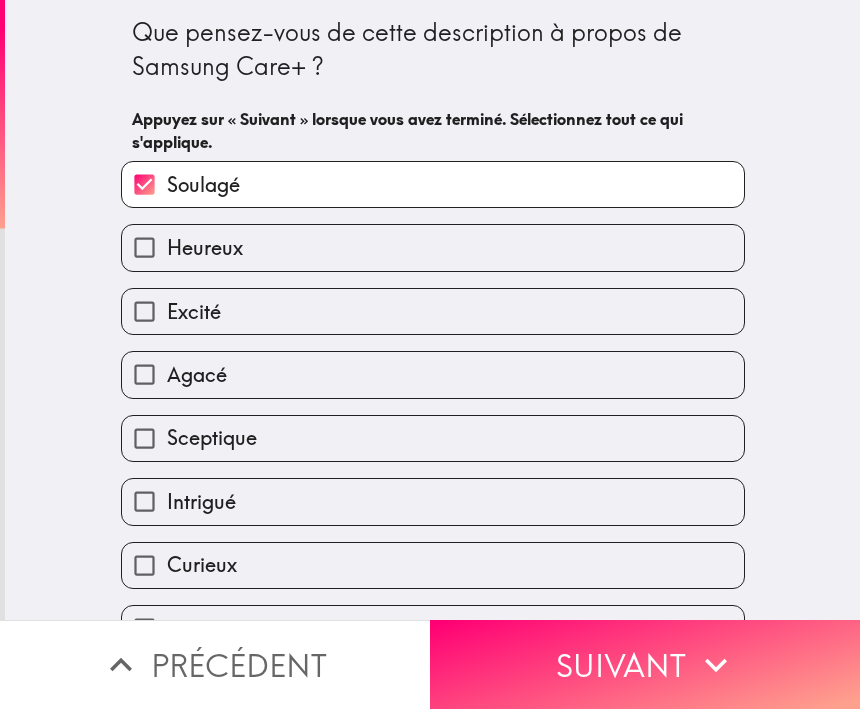 click on "Curieux" at bounding box center [433, 566] 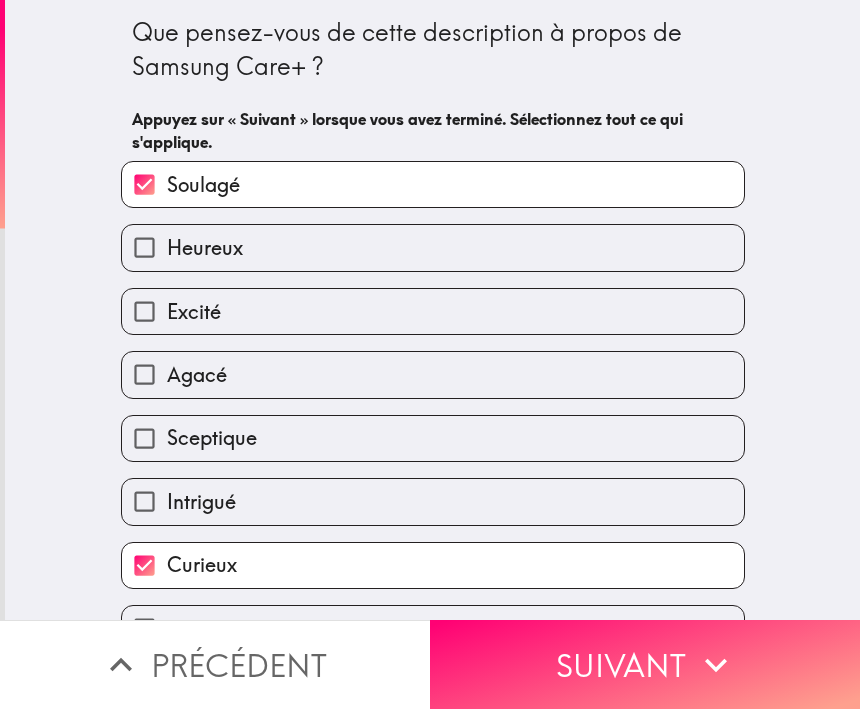 click on "Excité" at bounding box center [433, 312] 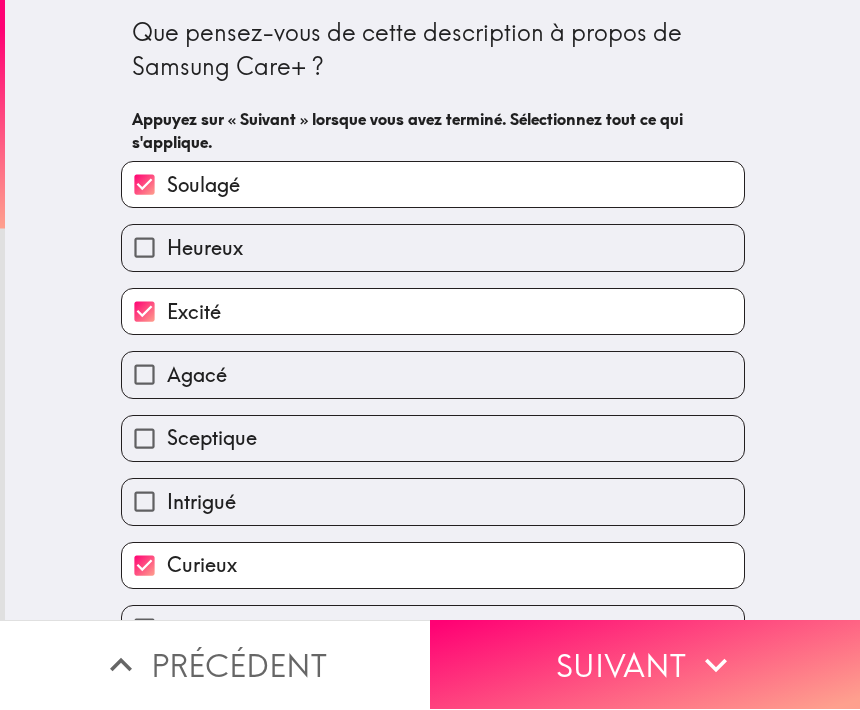 click on "Suivant" at bounding box center (645, 665) 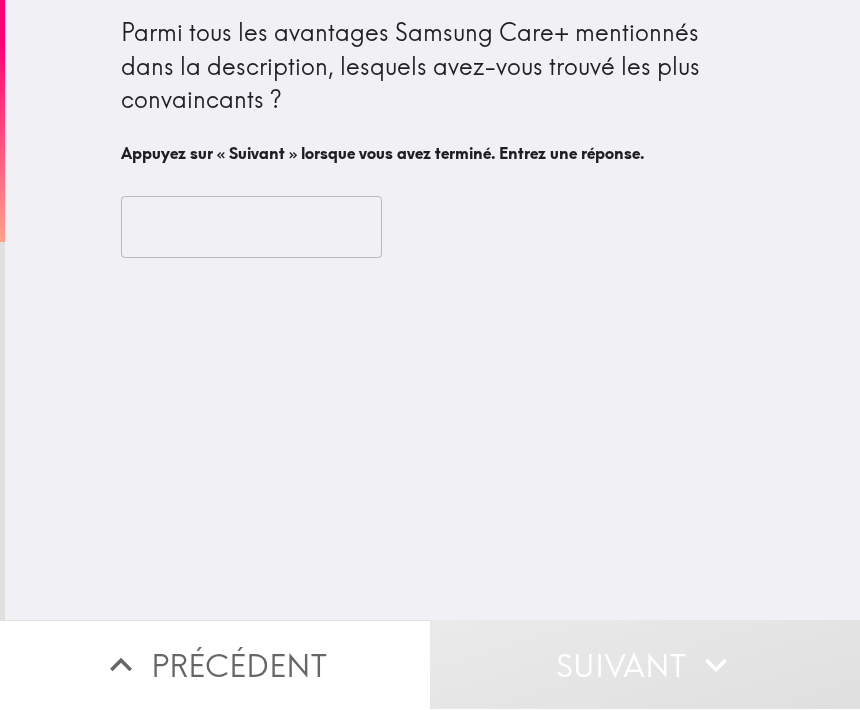 click at bounding box center (251, 228) 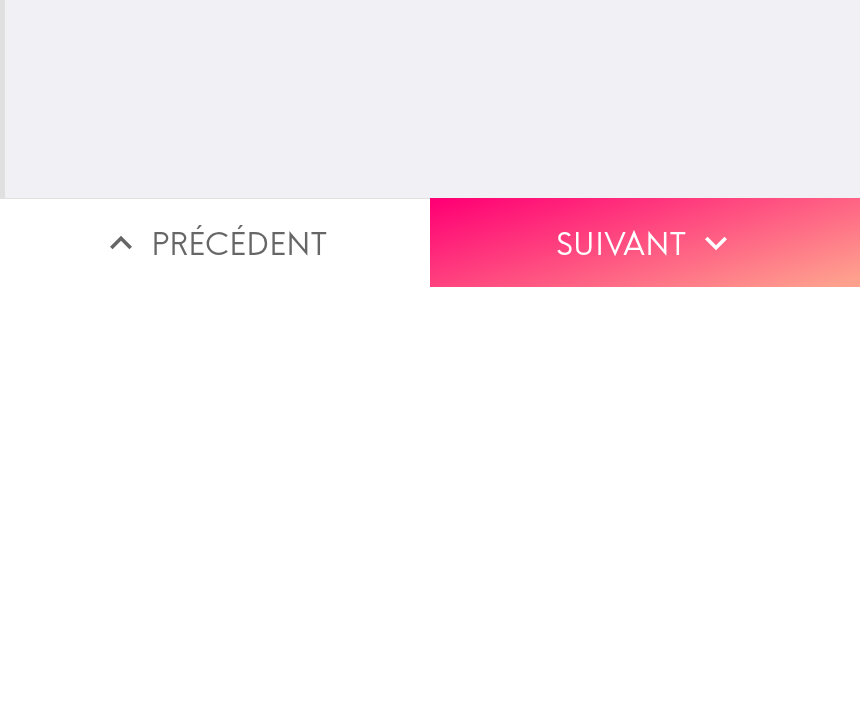type on "´s’kzlozizjzhzhsjsjsi" 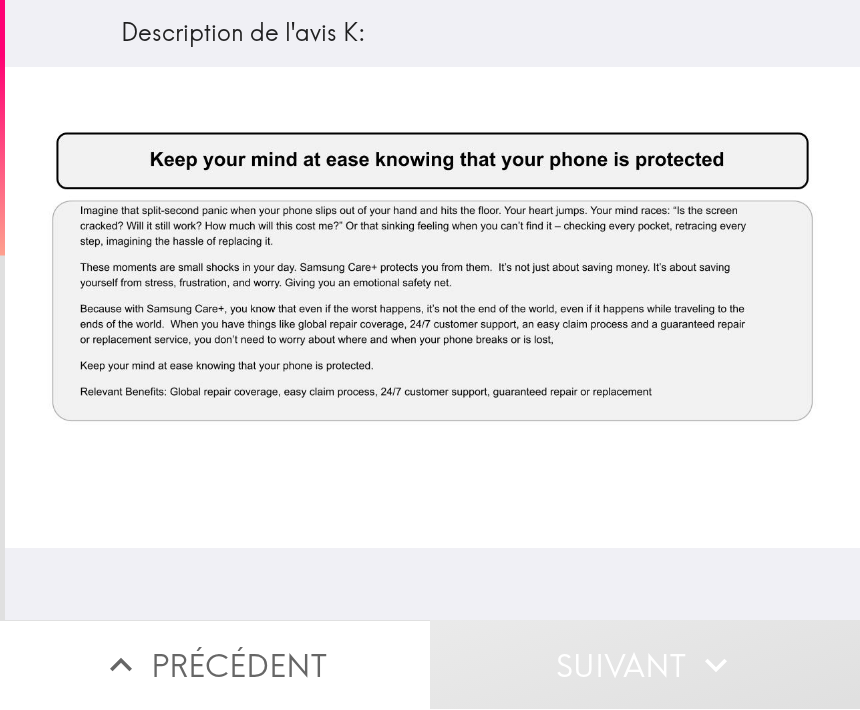 click at bounding box center (432, 308) 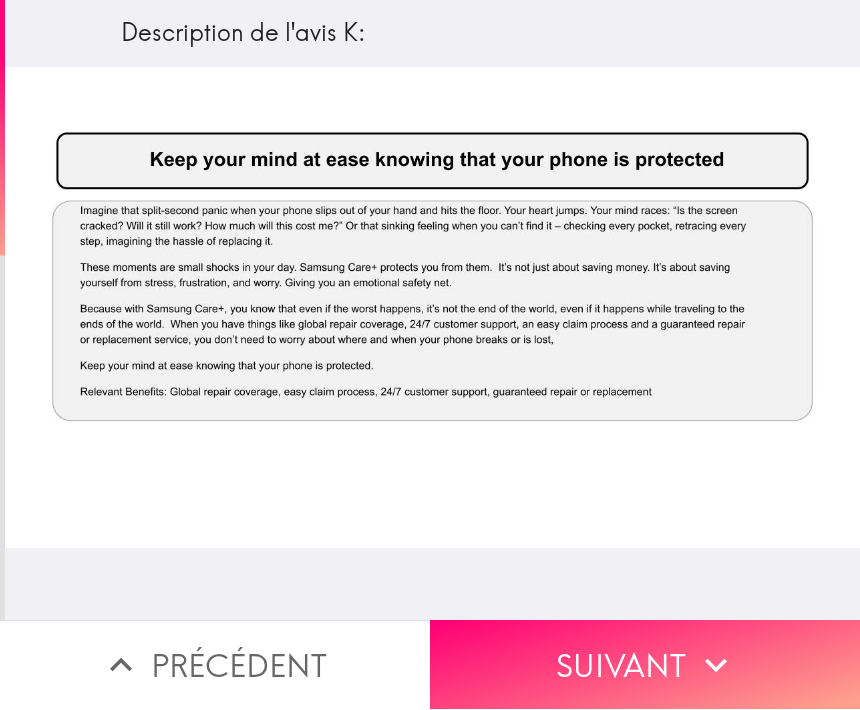 click at bounding box center (432, 344) 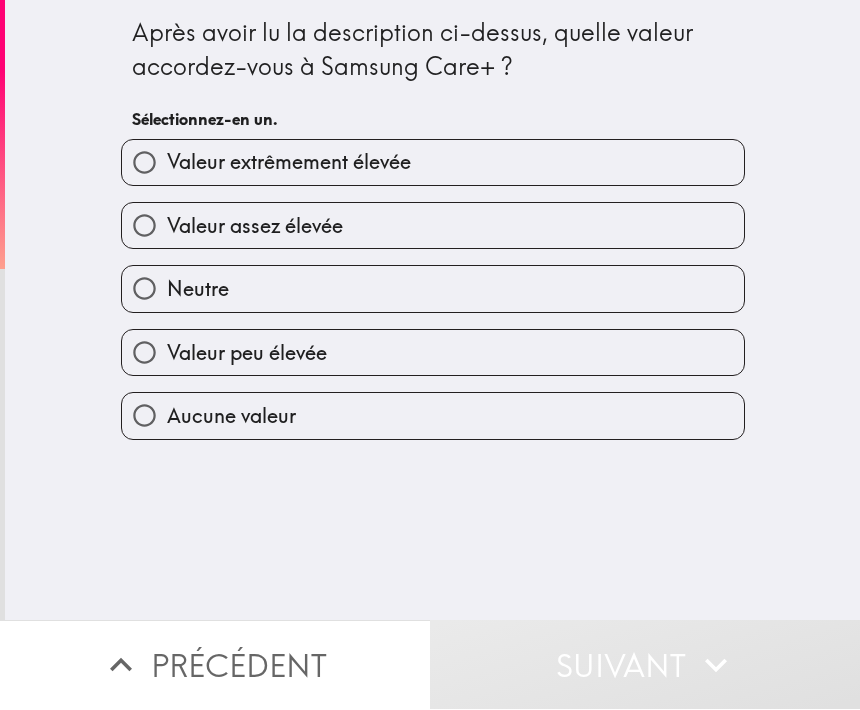 click on "Neutre" at bounding box center (433, 289) 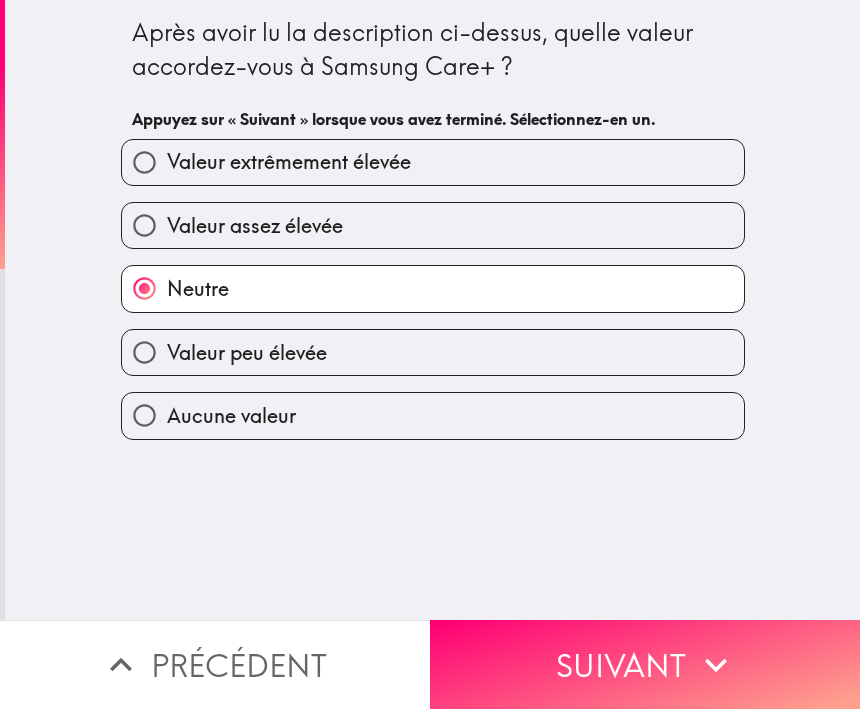 click on "Aucune valeur" at bounding box center (433, 416) 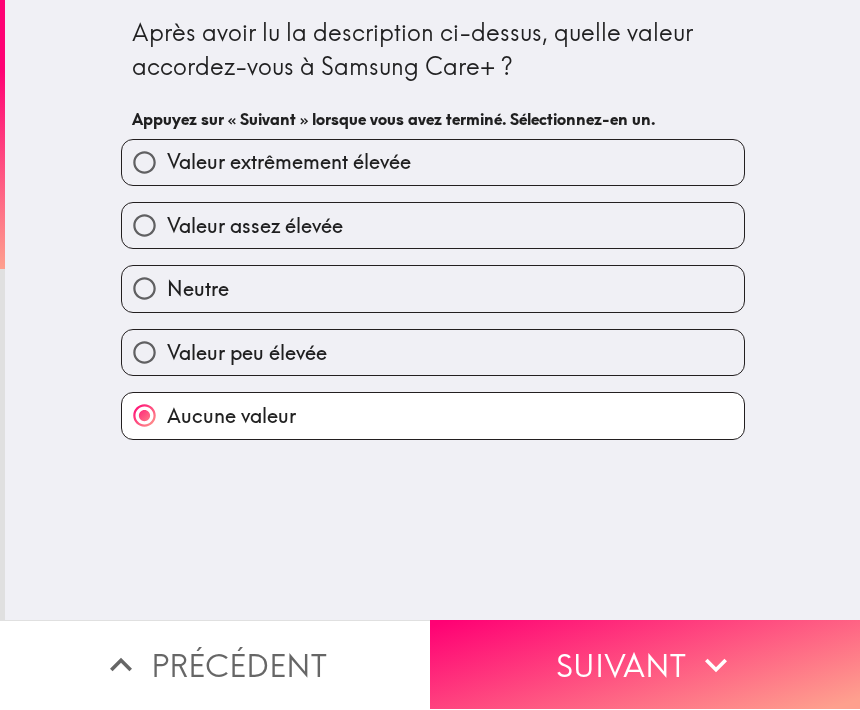 click on "Après avoir lu la description ci-dessus, quelle valeur accordez-vous à Samsung Care+ ? Appuyez sur « Suivant » lorsque vous avez terminé.   Sélectionnez-en un. Valeur extrêmement élevée Valeur assez élevée Neutre Valeur peu élevée Aucune valeur" at bounding box center (432, 310) 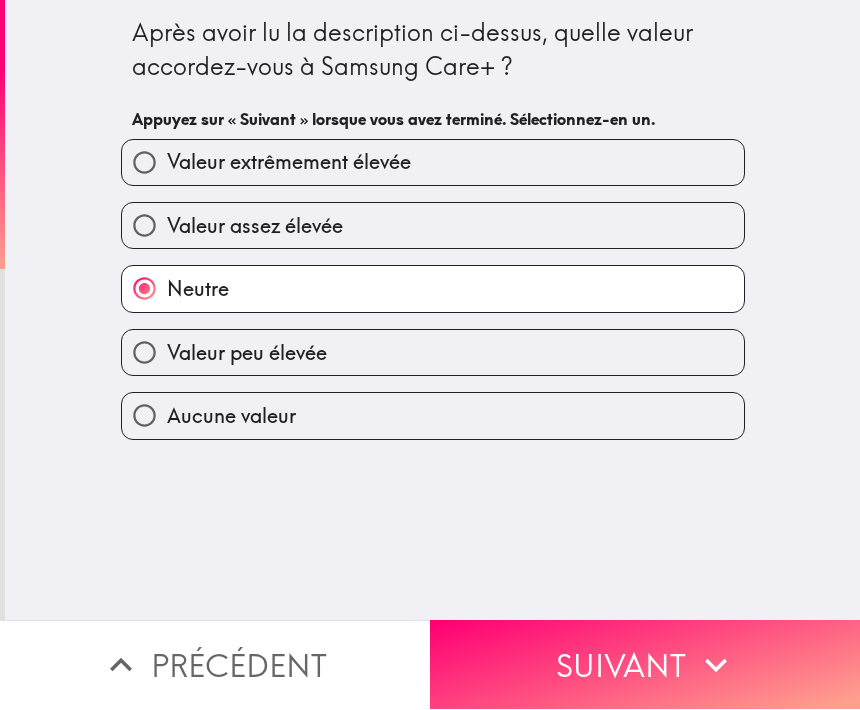 click on "Suivant" at bounding box center [645, 665] 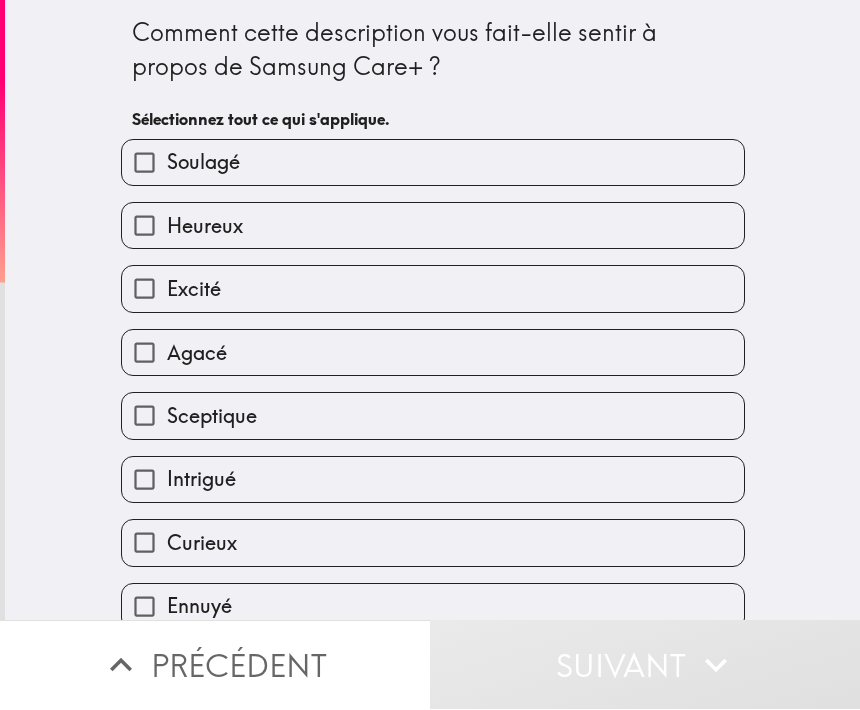 click on "Agacé" at bounding box center (433, 353) 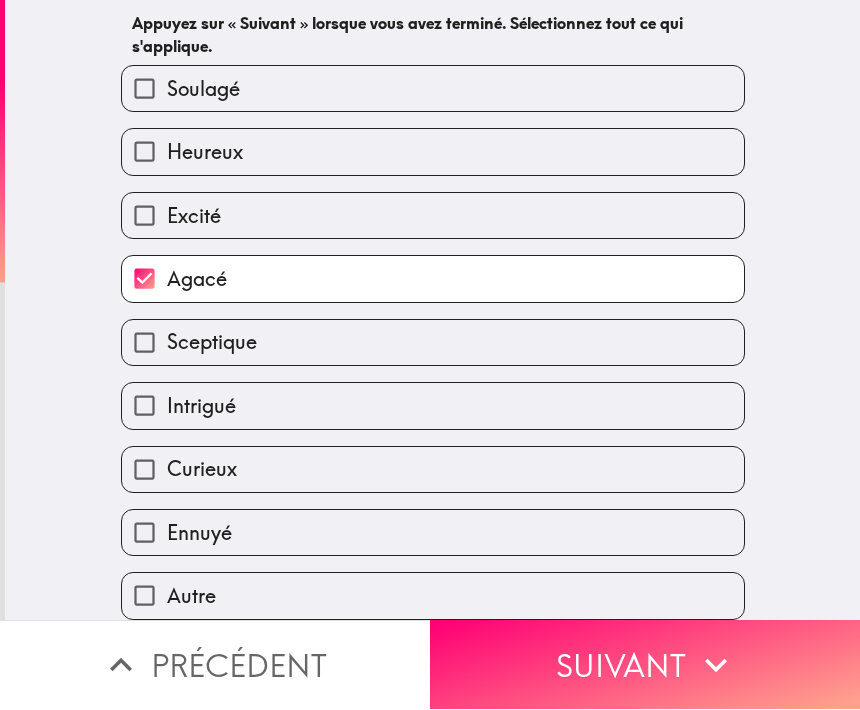 click 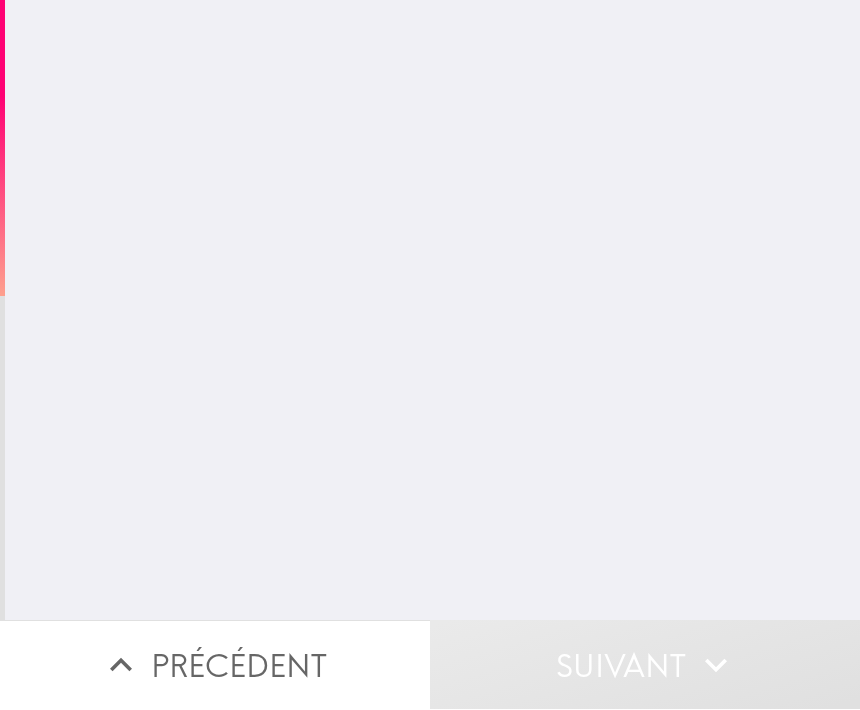 scroll, scrollTop: 0, scrollLeft: 0, axis: both 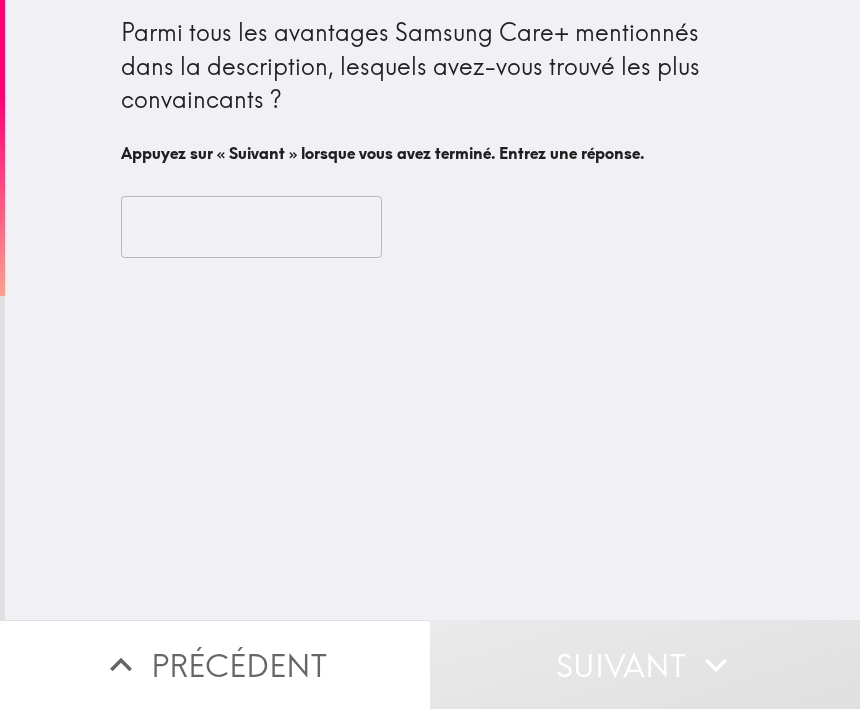 click at bounding box center [251, 228] 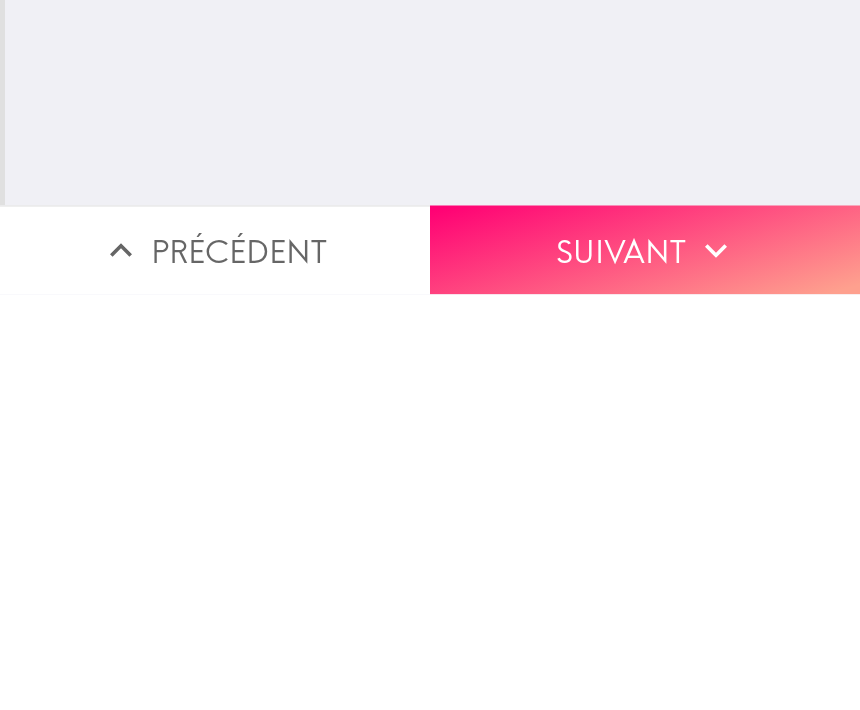 type on "Slle,sllsllzlzlzlzl" 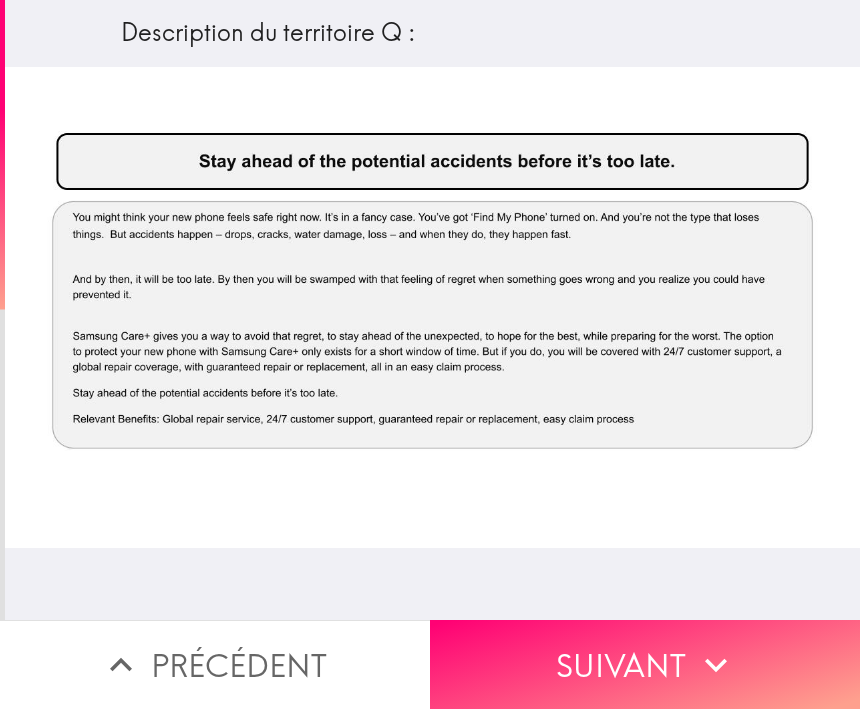 click on "Suivant" at bounding box center (645, 665) 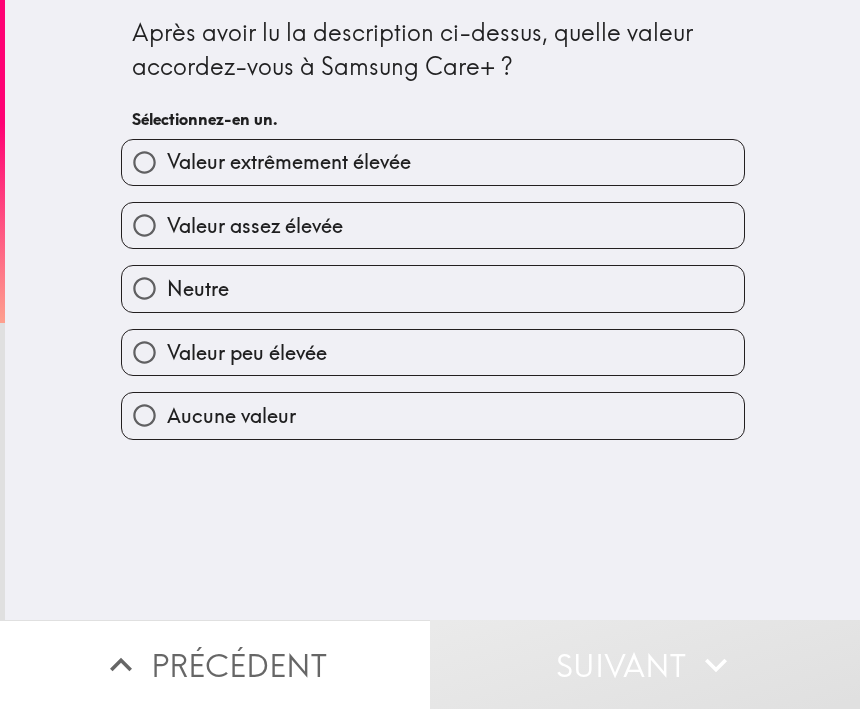 click on "Neutre" at bounding box center (433, 289) 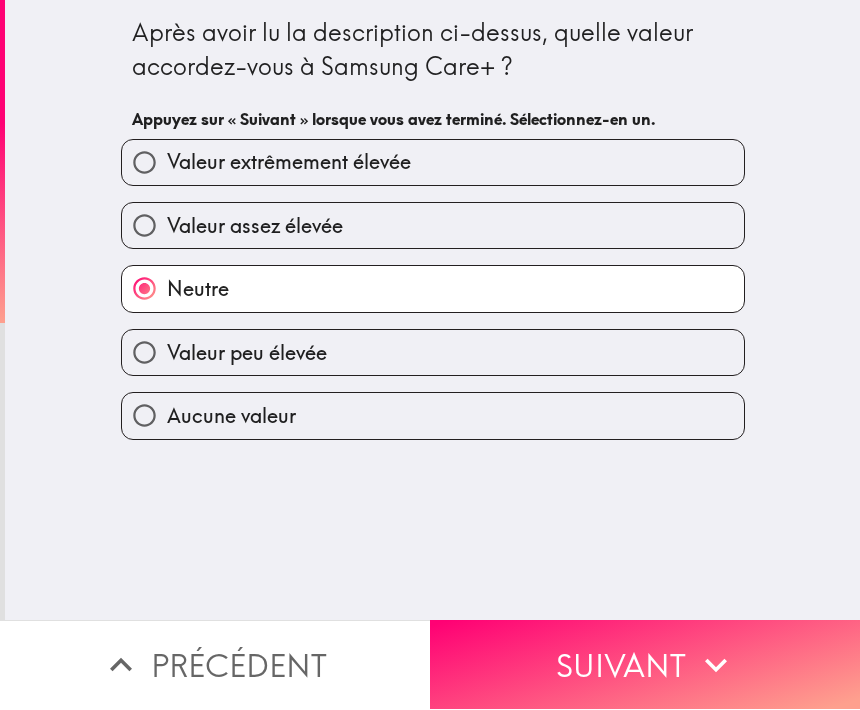 click on "Suivant" at bounding box center (645, 665) 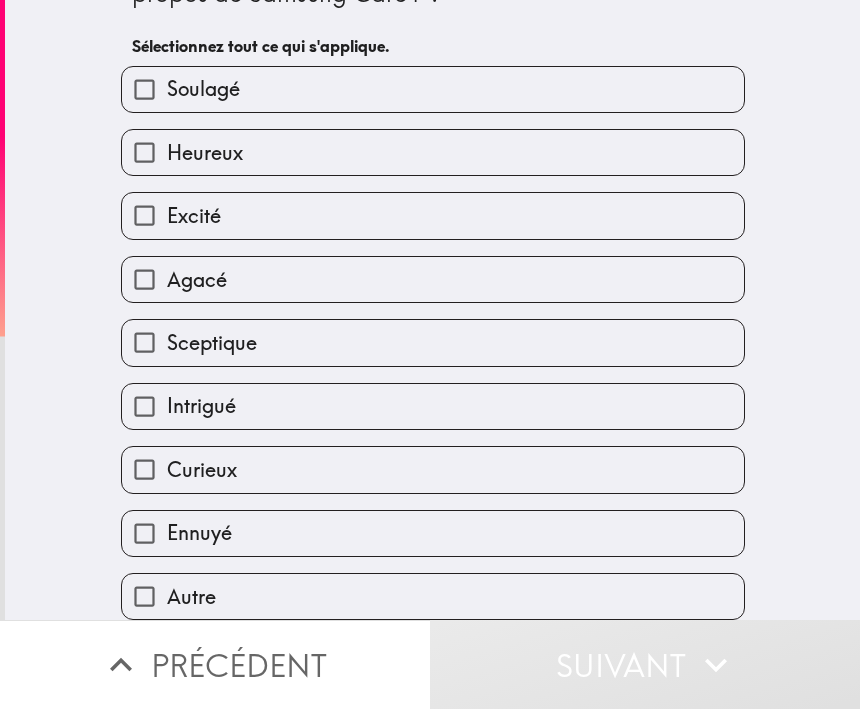 scroll, scrollTop: 81, scrollLeft: 0, axis: vertical 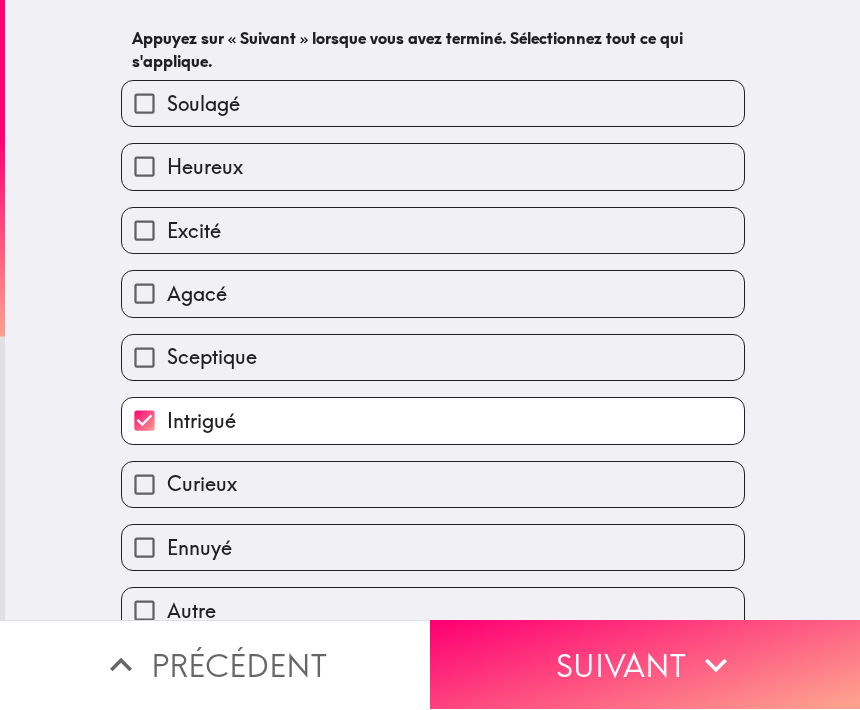 click on "Heureux" at bounding box center [144, 167] 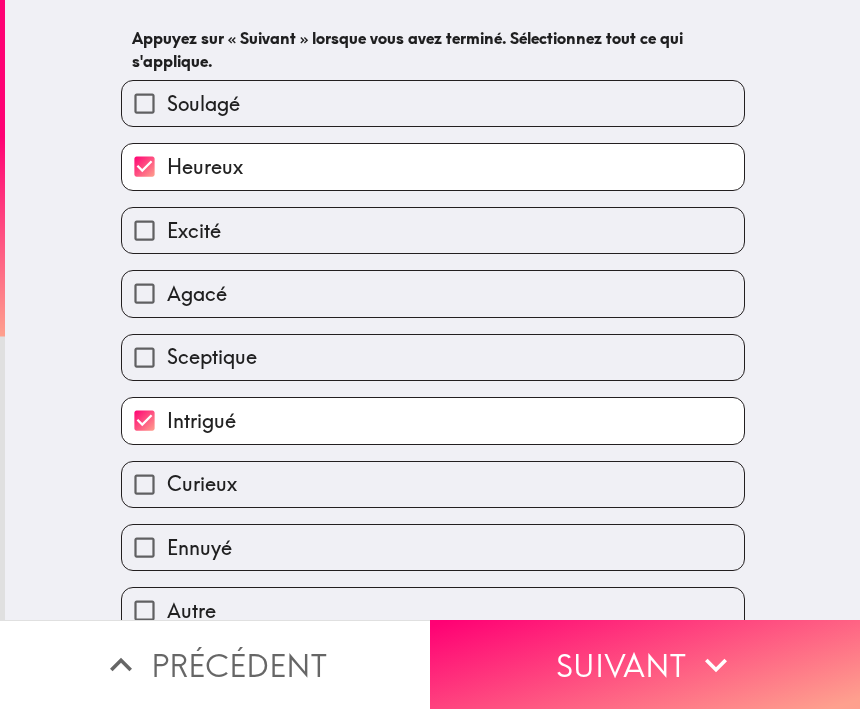 click on "Suivant" at bounding box center [645, 665] 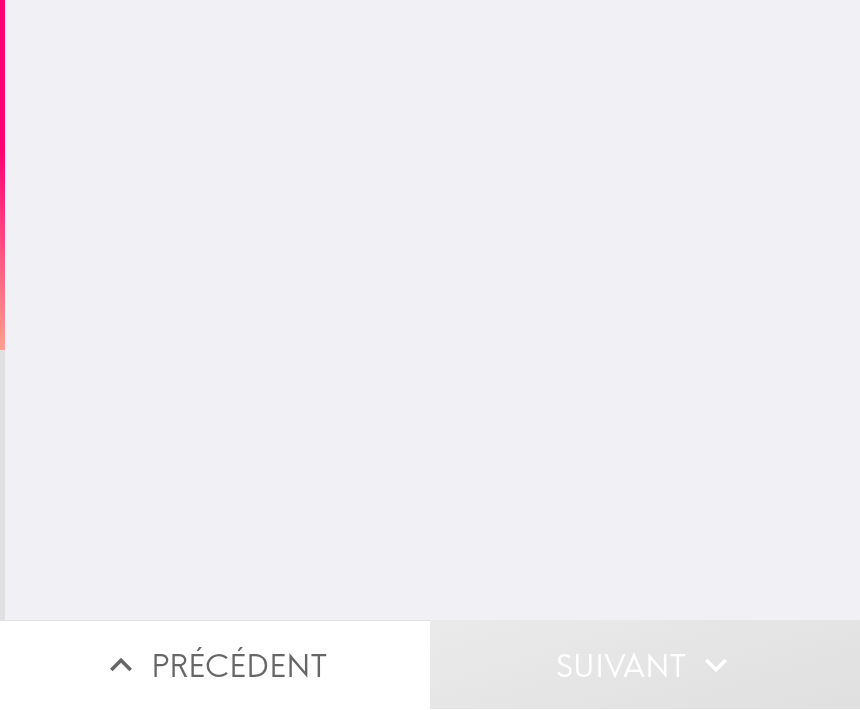 scroll, scrollTop: 0, scrollLeft: 0, axis: both 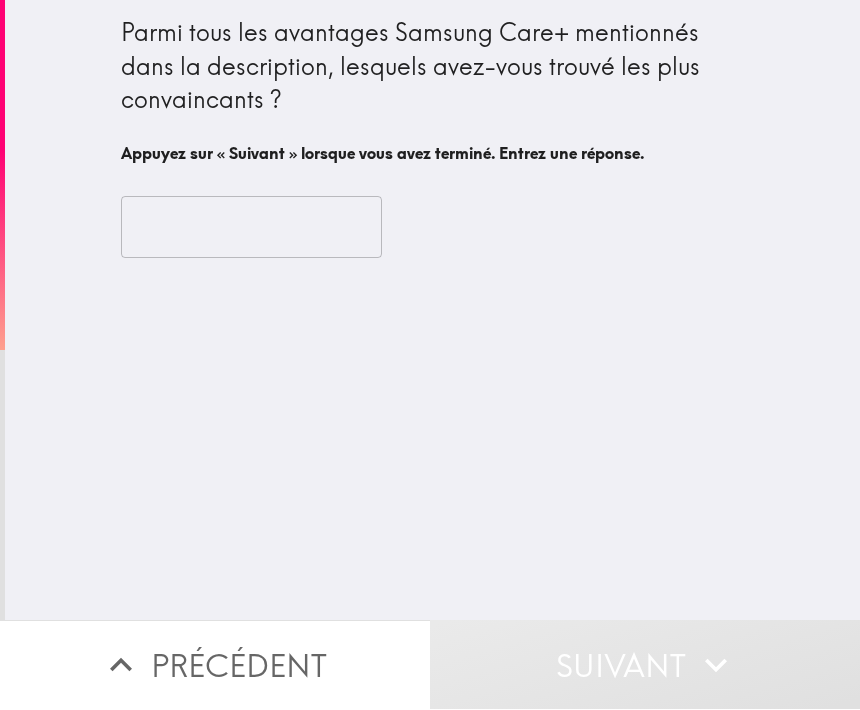 click at bounding box center [251, 228] 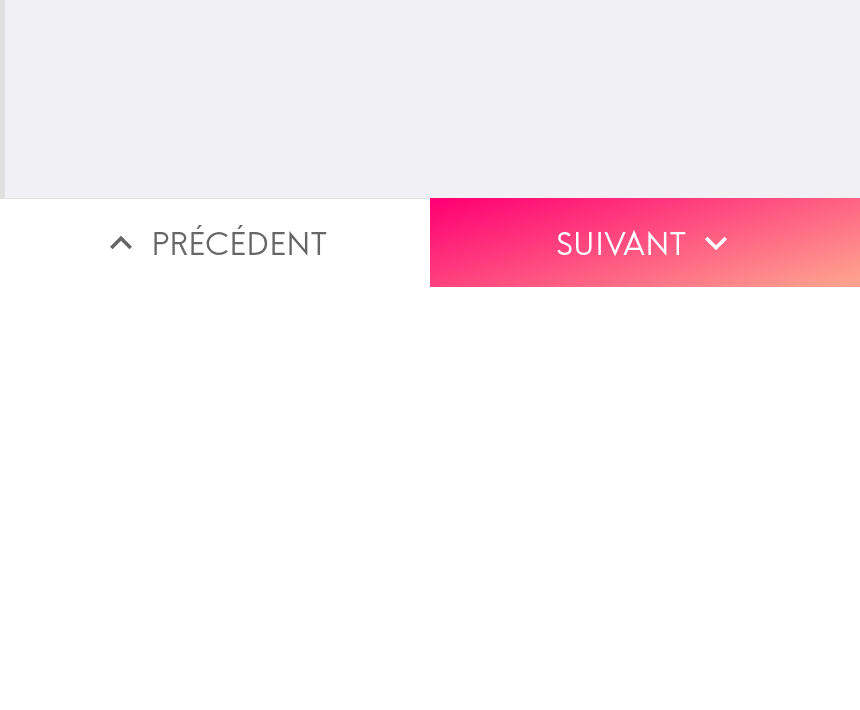scroll, scrollTop: 1, scrollLeft: 0, axis: vertical 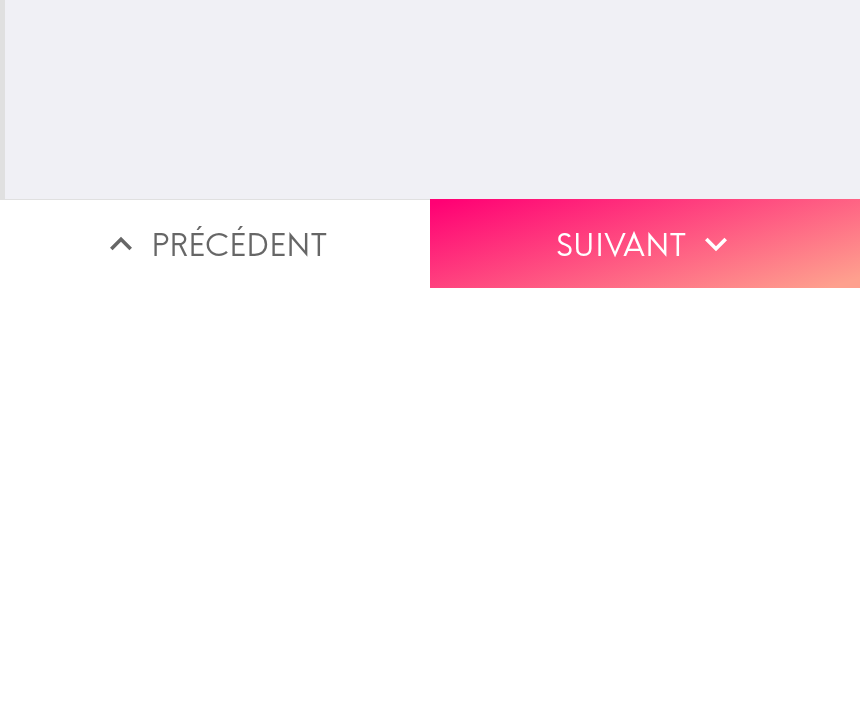 type on "10001" 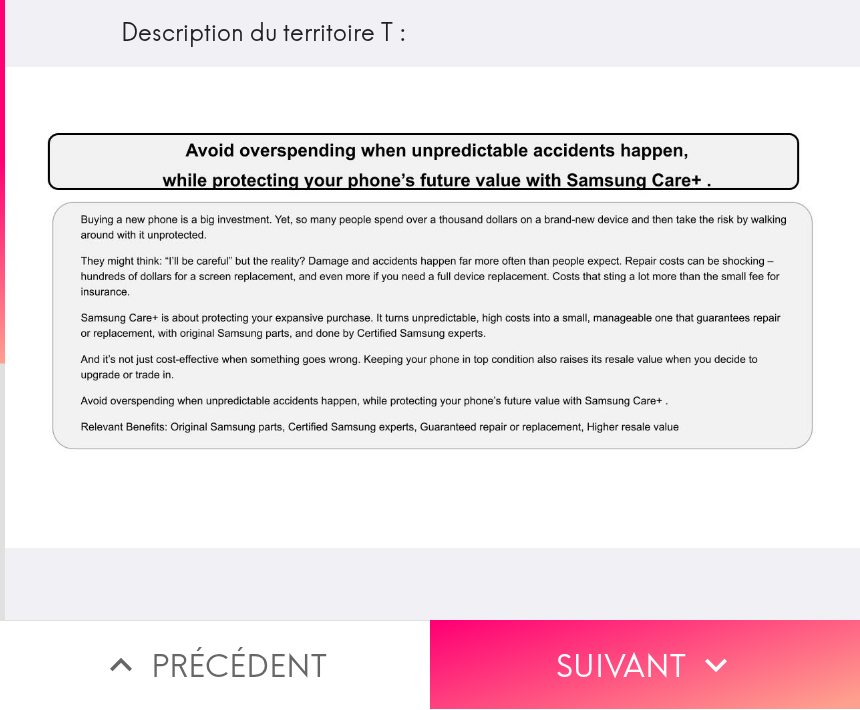 click on "Suivant" at bounding box center (645, 665) 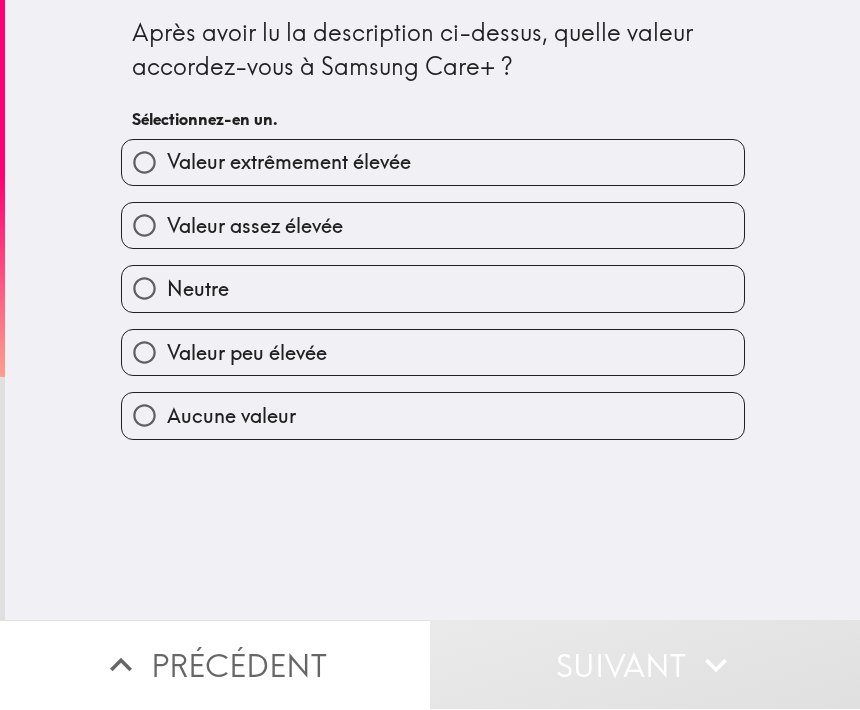 click on "Valeur extrêmement élevée" at bounding box center [433, 163] 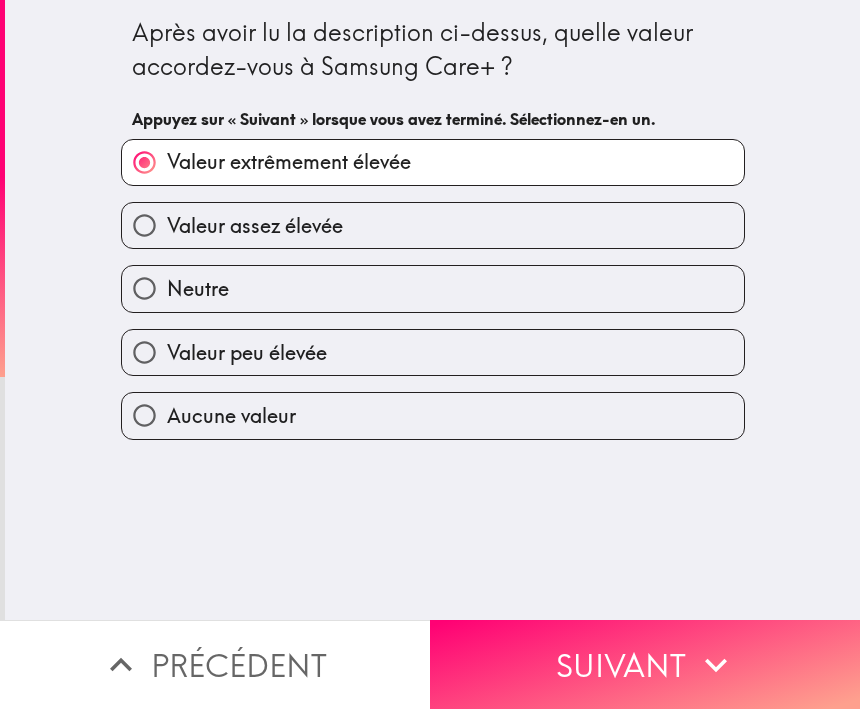 click on "Après avoir lu la description ci-dessus, quelle valeur accordez-vous à Samsung Care+ ? Appuyez sur « Suivant » lorsque vous avez terminé.   Sélectionnez-en un. Valeur extrêmement élevée Valeur assez élevée Neutre Valeur peu élevée Aucune valeur" at bounding box center (432, 310) 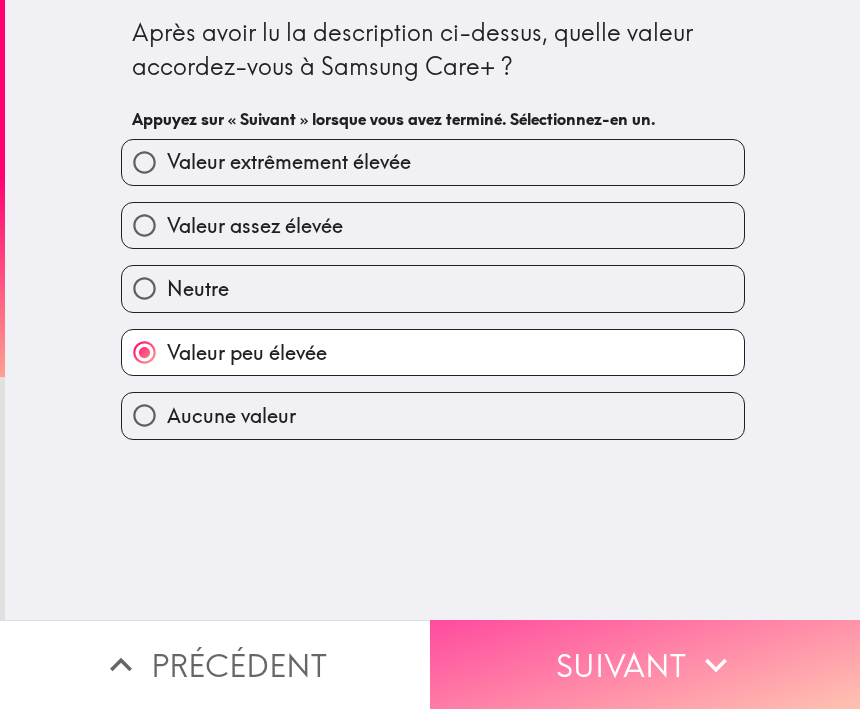 click on "Suivant" at bounding box center (645, 665) 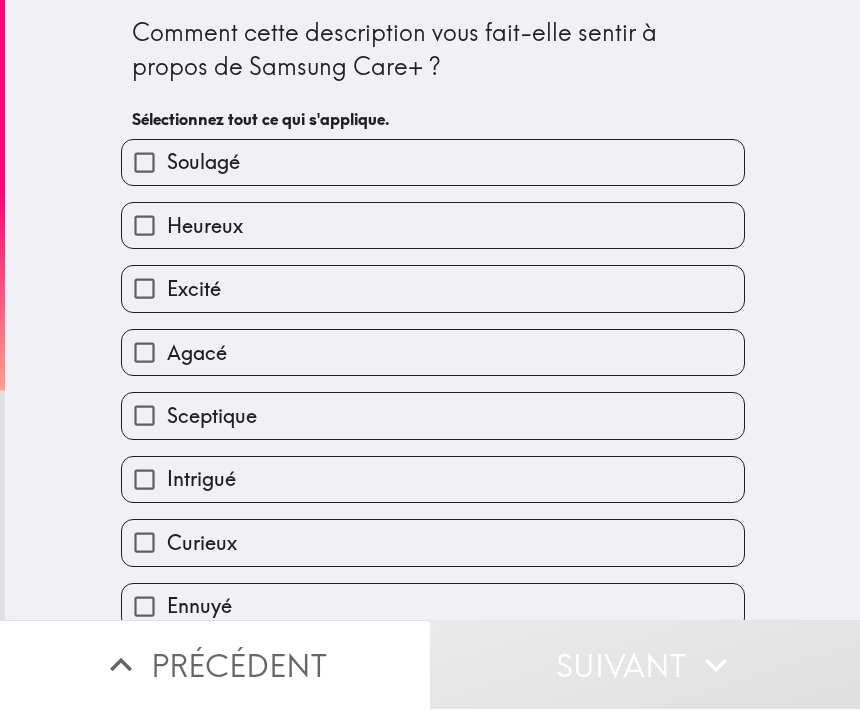 scroll, scrollTop: 1, scrollLeft: 0, axis: vertical 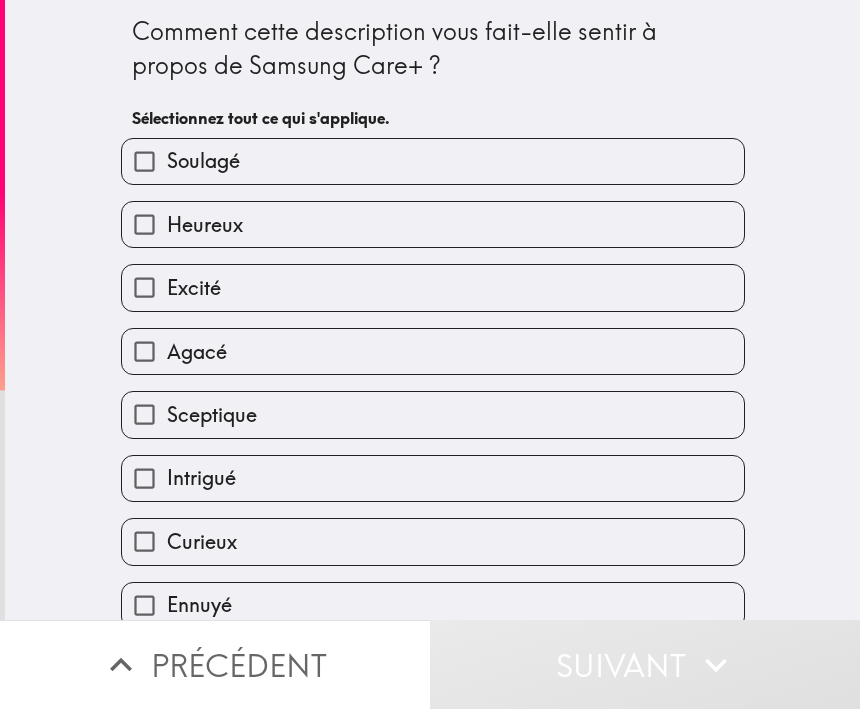 click on "Agacé" at bounding box center [433, 352] 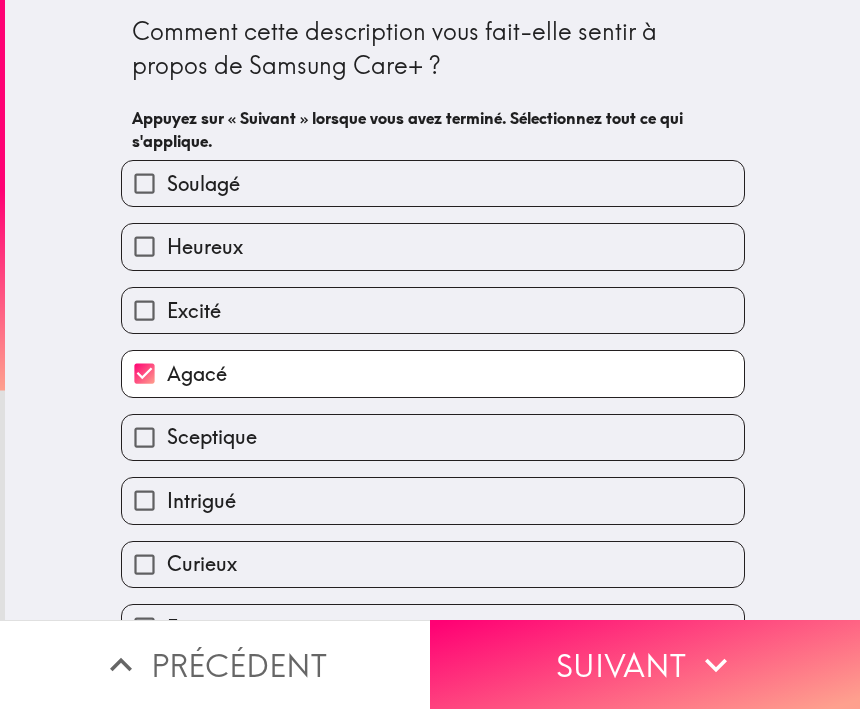 click on "Soulagé" at bounding box center (433, 184) 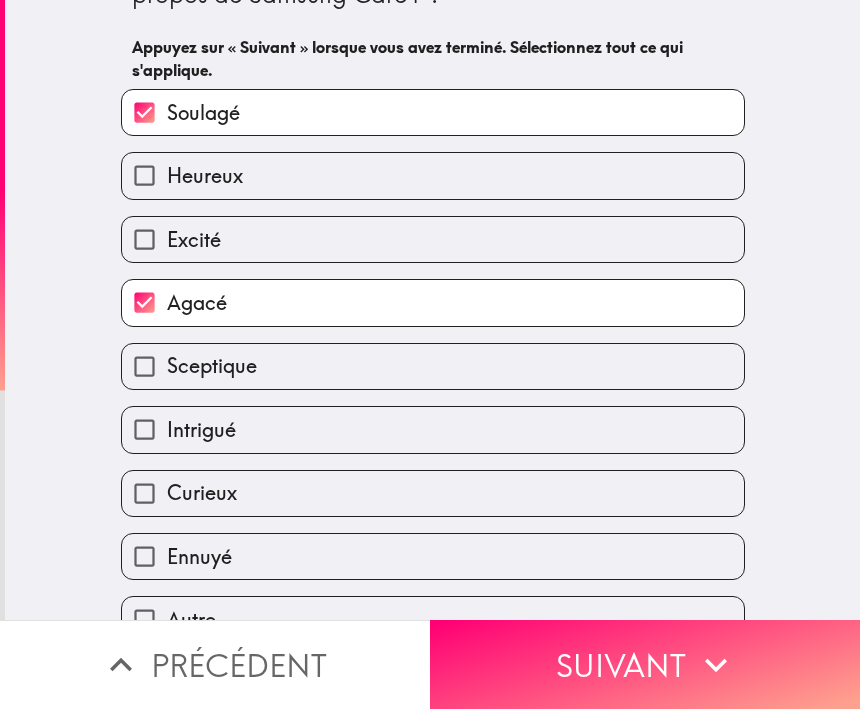 scroll, scrollTop: 71, scrollLeft: 0, axis: vertical 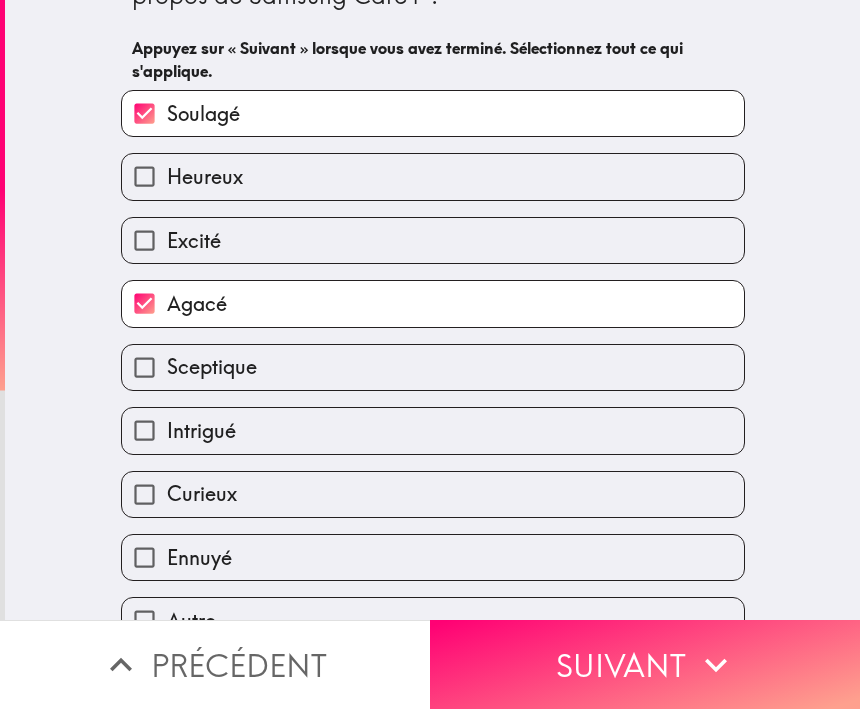 click on "Curieux" at bounding box center (433, 495) 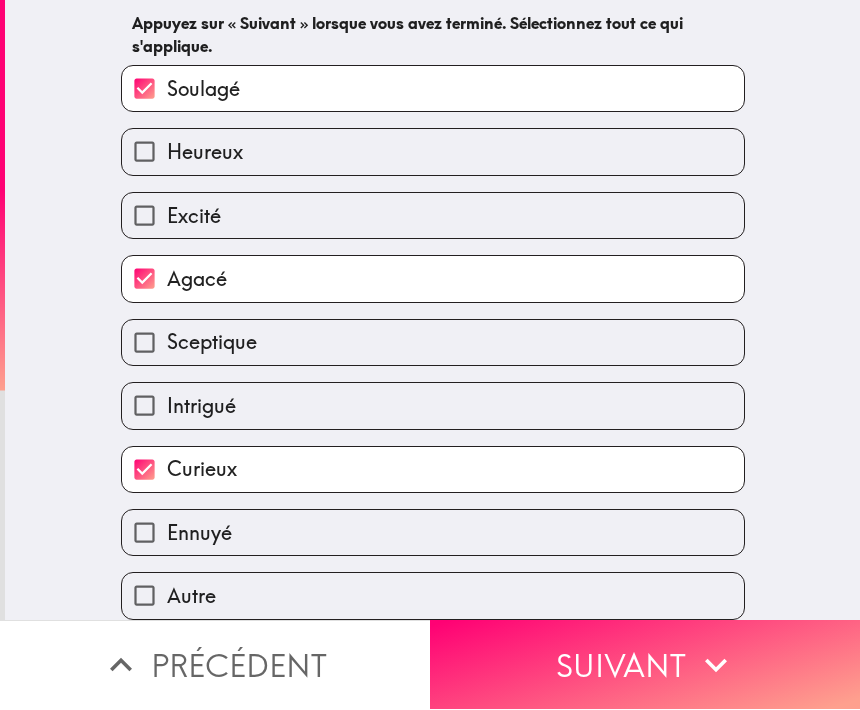 scroll, scrollTop: 103, scrollLeft: 0, axis: vertical 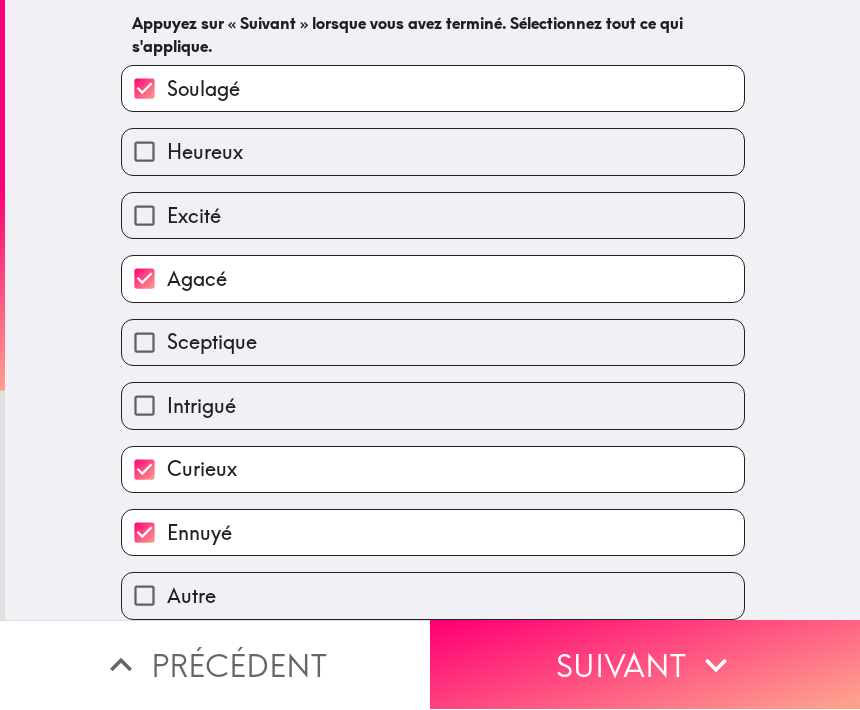click on "Suivant" at bounding box center (645, 665) 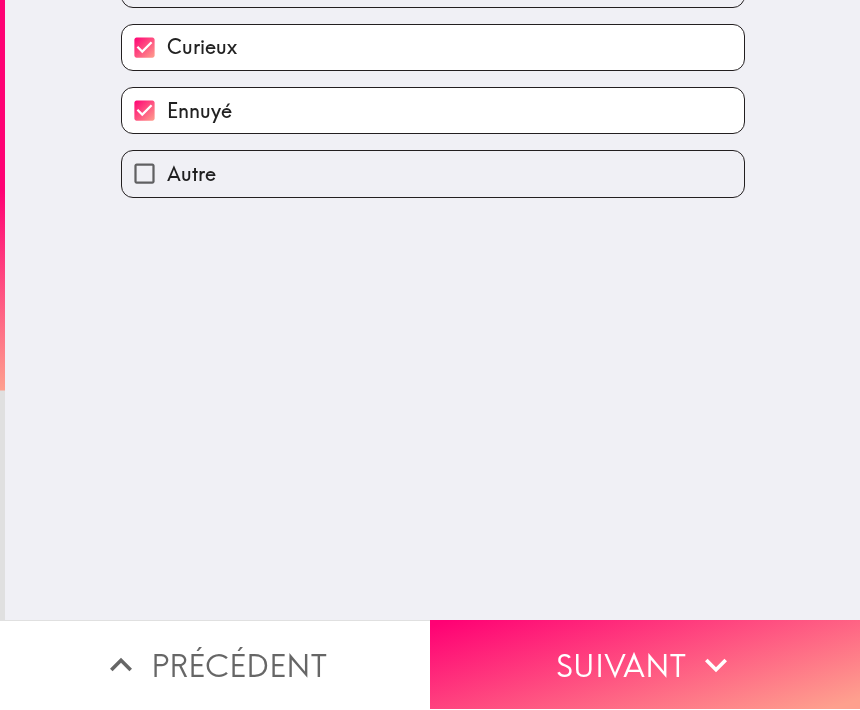 scroll, scrollTop: 0, scrollLeft: 0, axis: both 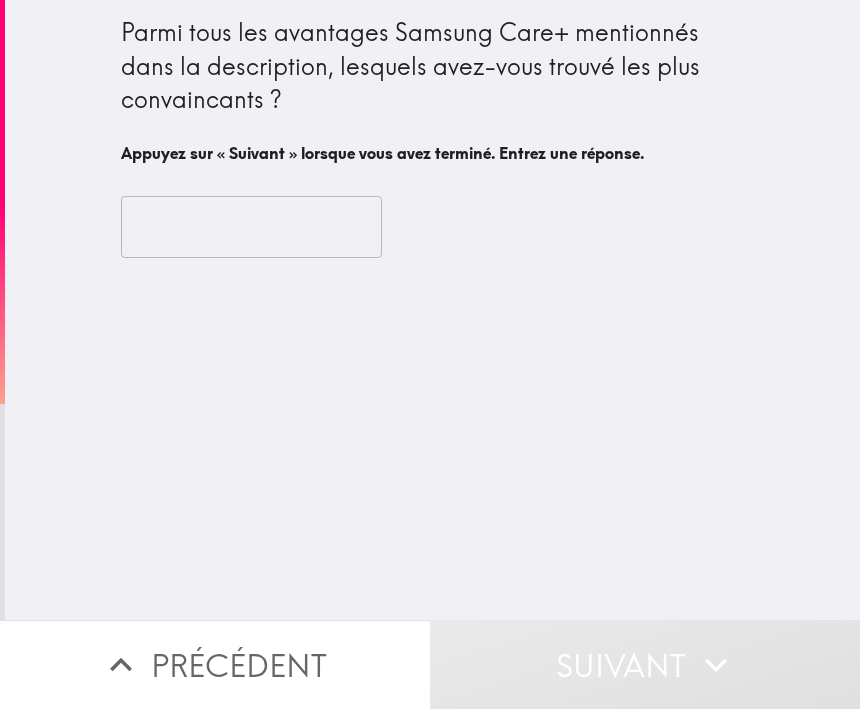 click at bounding box center [251, 228] 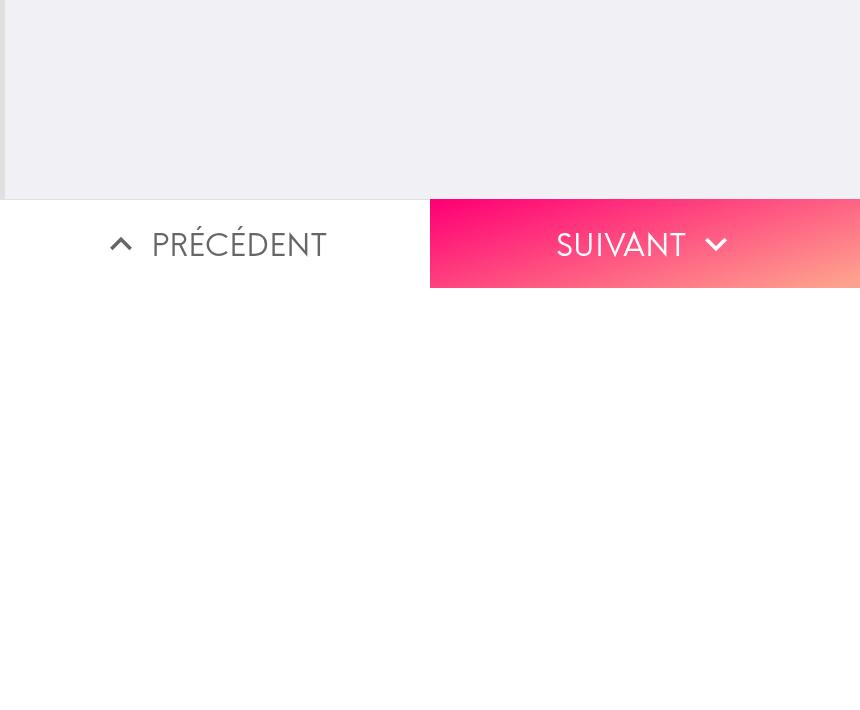 scroll, scrollTop: 1, scrollLeft: 0, axis: vertical 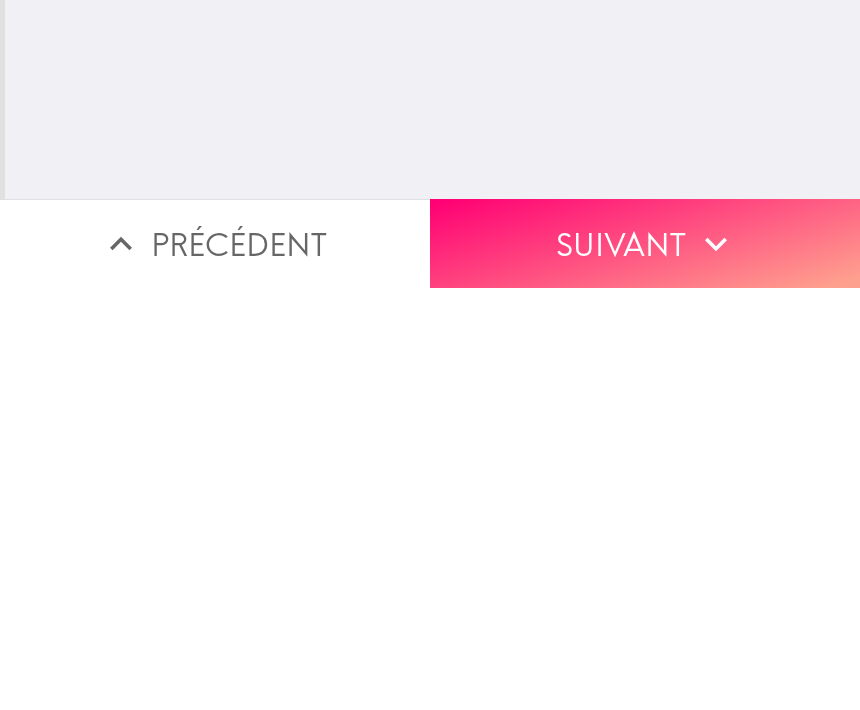 type on "10001" 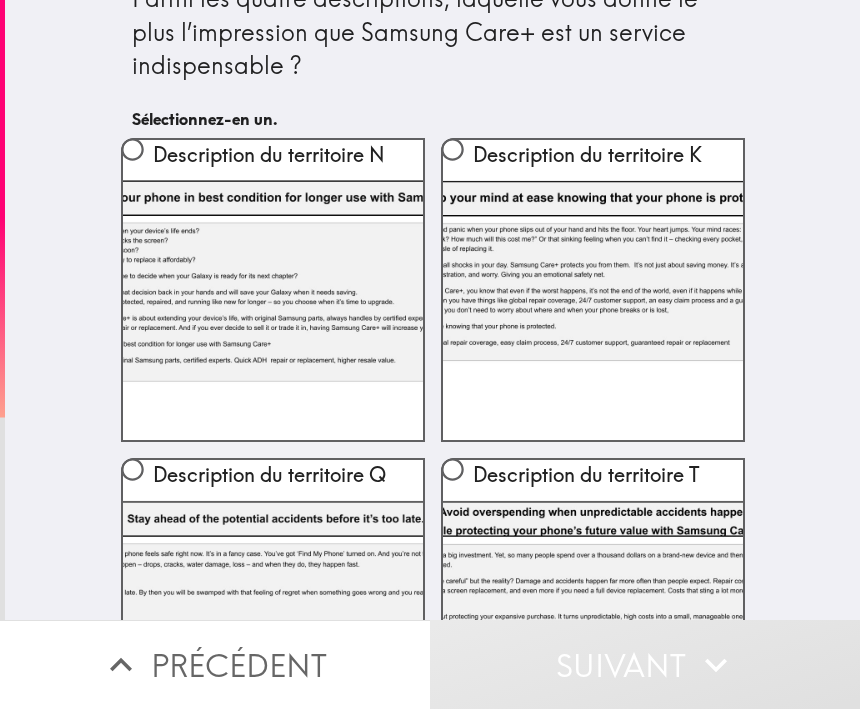 scroll, scrollTop: 33, scrollLeft: 0, axis: vertical 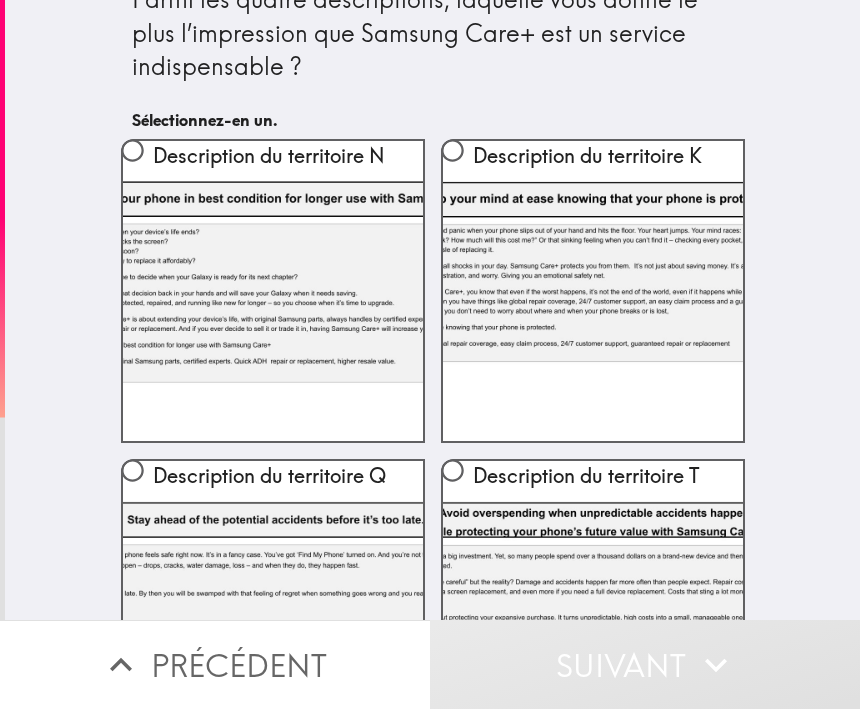 click on "Description du territoire N" at bounding box center [273, 292] 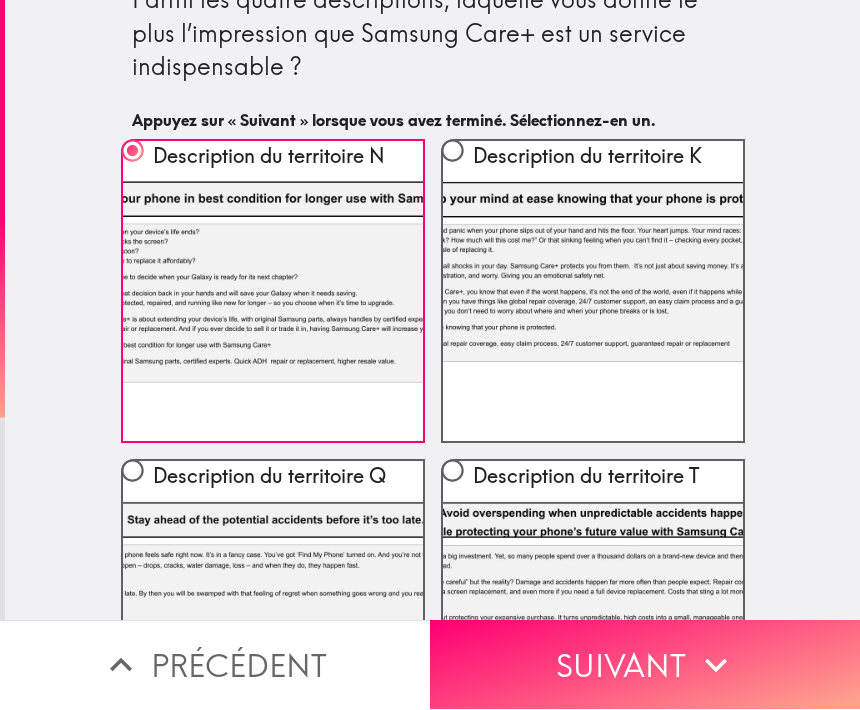 click on "Description du territoire N" at bounding box center (273, 292) 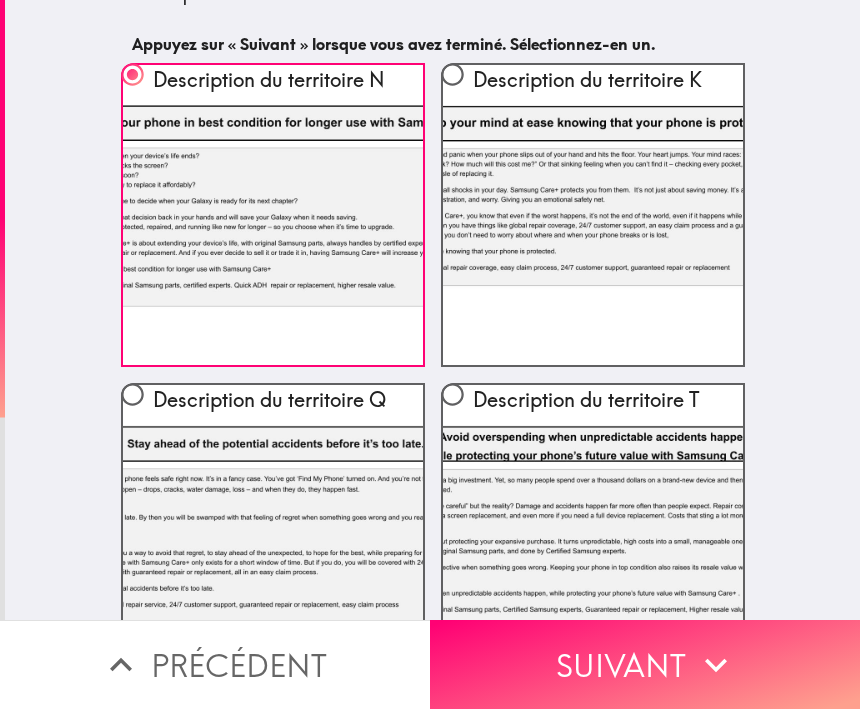 scroll, scrollTop: 103, scrollLeft: 0, axis: vertical 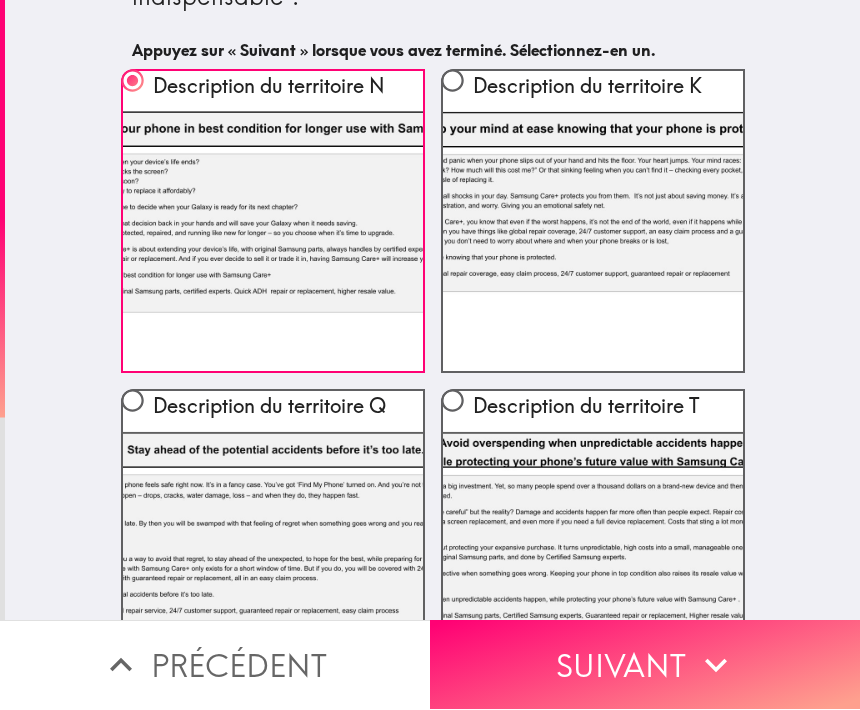 click on "Description du territoire T" at bounding box center (593, 411) 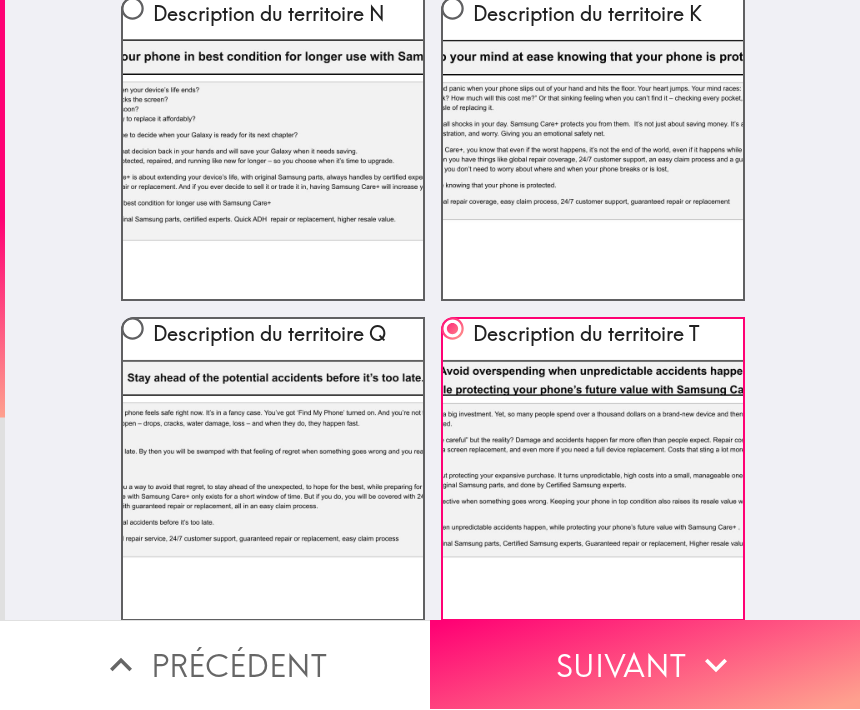 click on "Suivant" at bounding box center [645, 665] 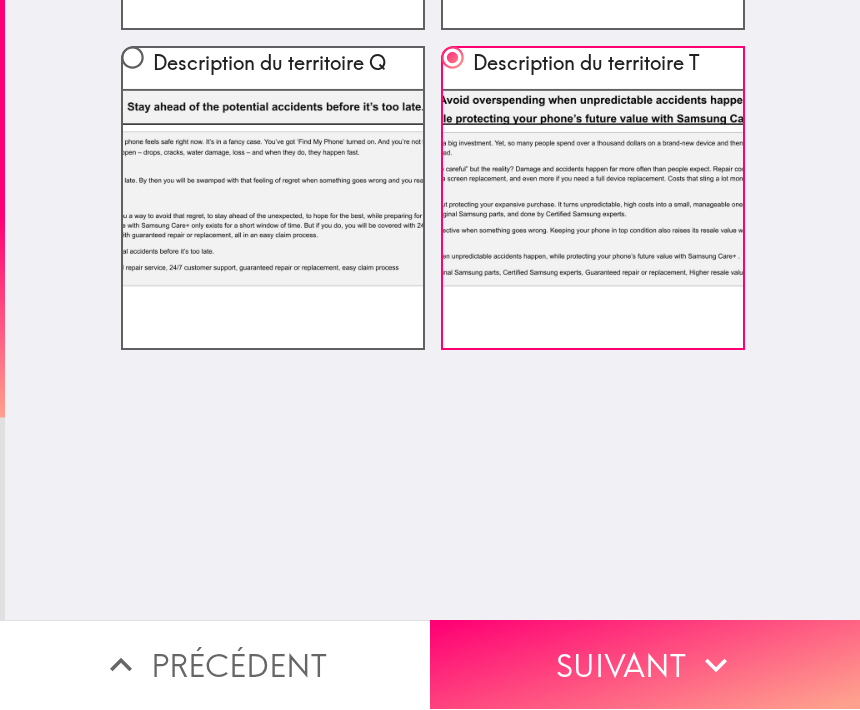 scroll, scrollTop: 174, scrollLeft: 0, axis: vertical 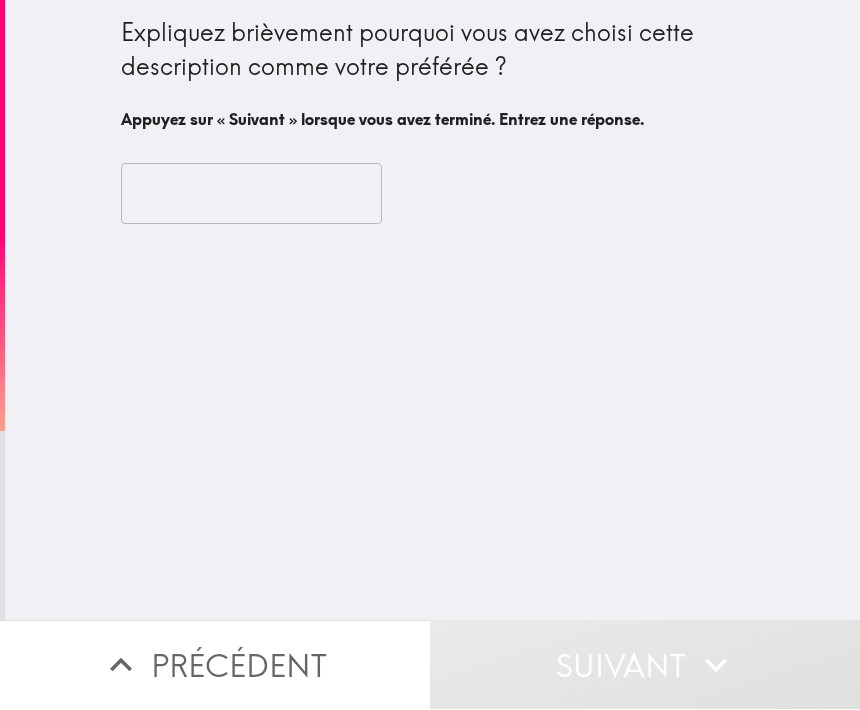 click at bounding box center [251, 195] 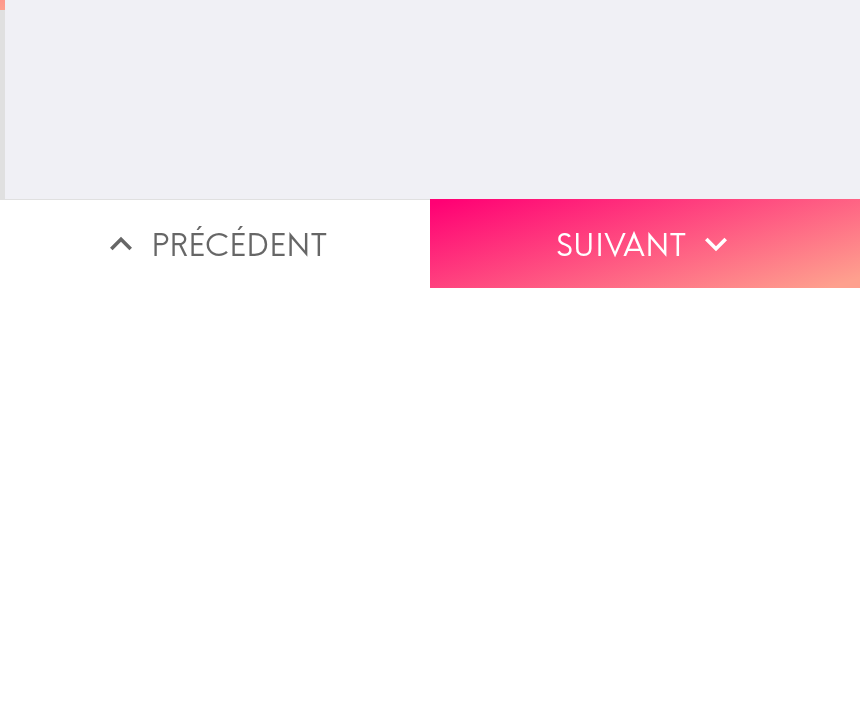 scroll, scrollTop: 0, scrollLeft: 0, axis: both 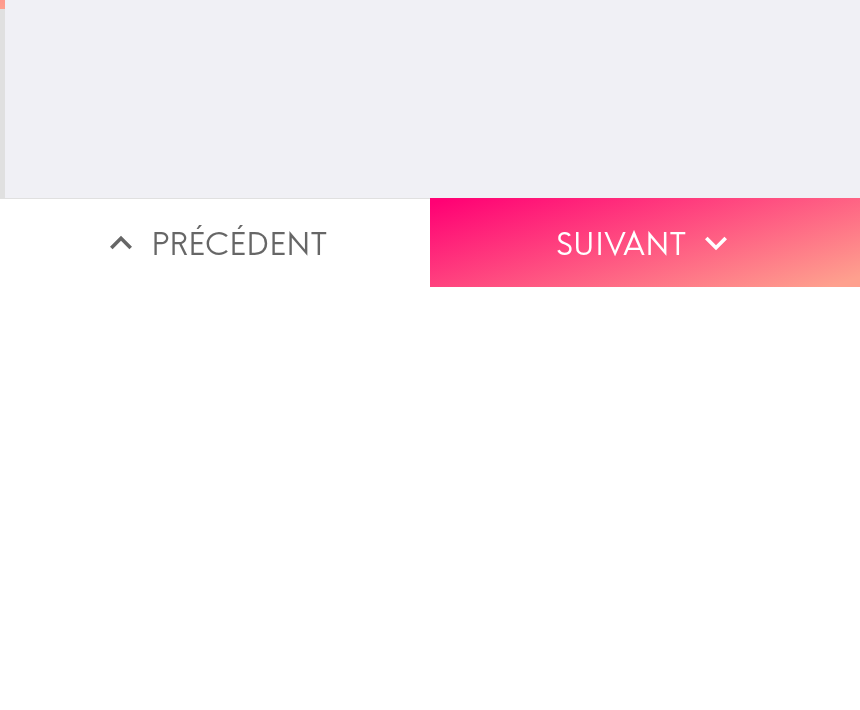 type on "10001" 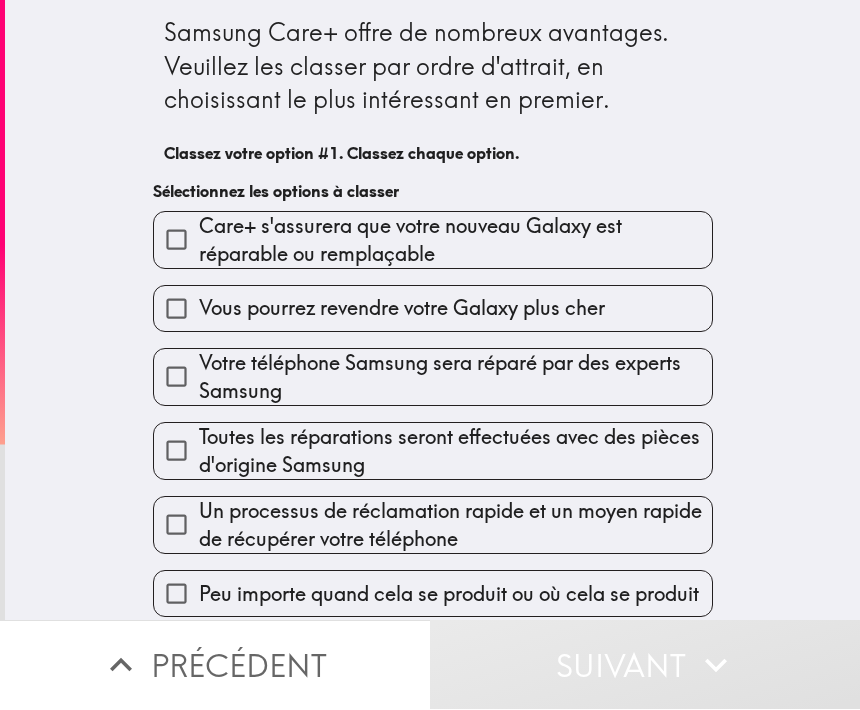 click on "Vous pourrez revendre votre Galaxy plus cher" at bounding box center [433, 309] 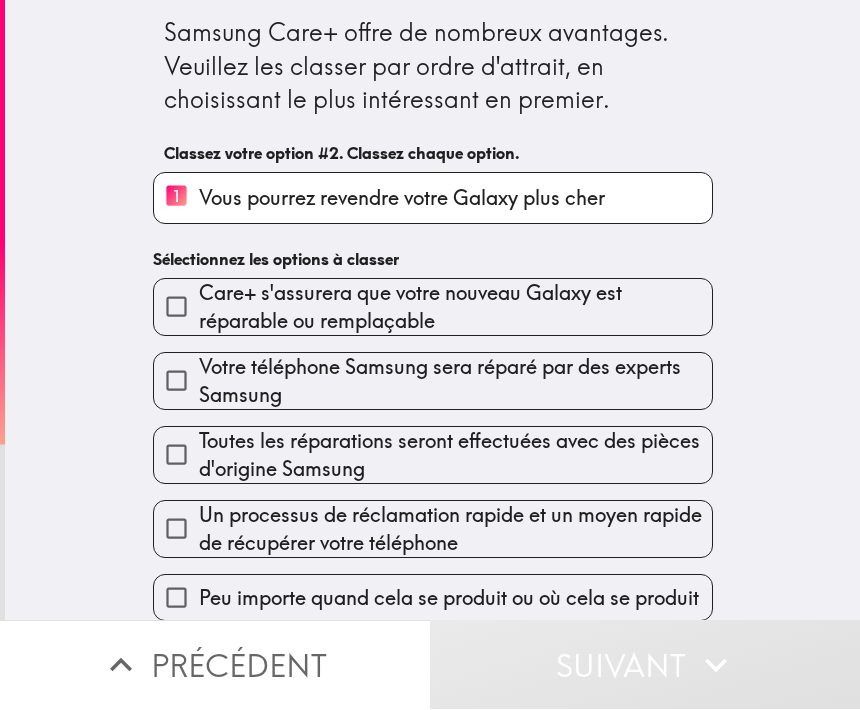 click on "Toutes les réparations seront effectuées avec des pièces d'origine Samsung" at bounding box center (455, 456) 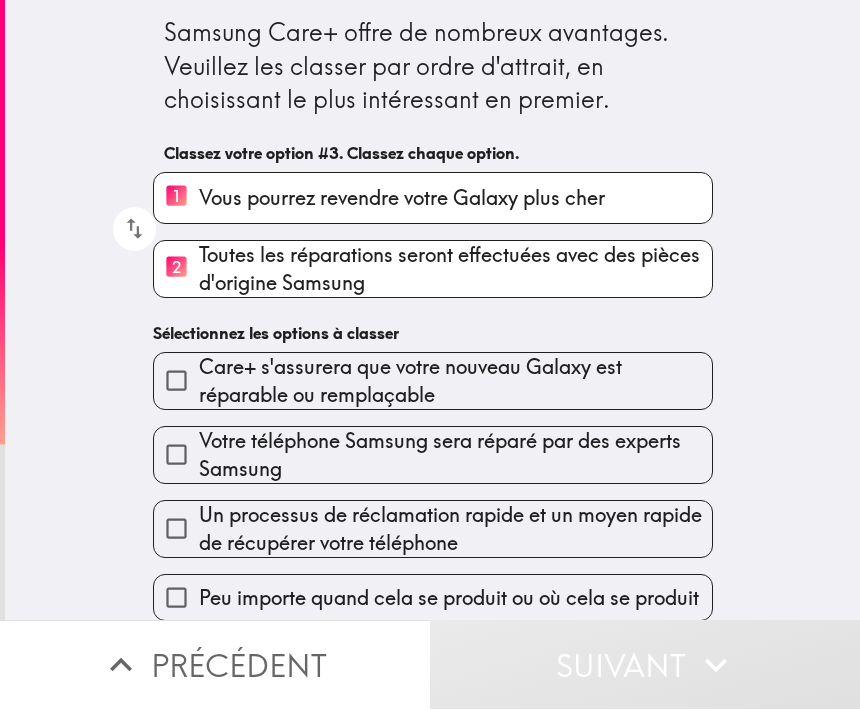 click on "Un processus de réclamation rapide et un moyen rapide de récupérer votre téléphone" at bounding box center (455, 530) 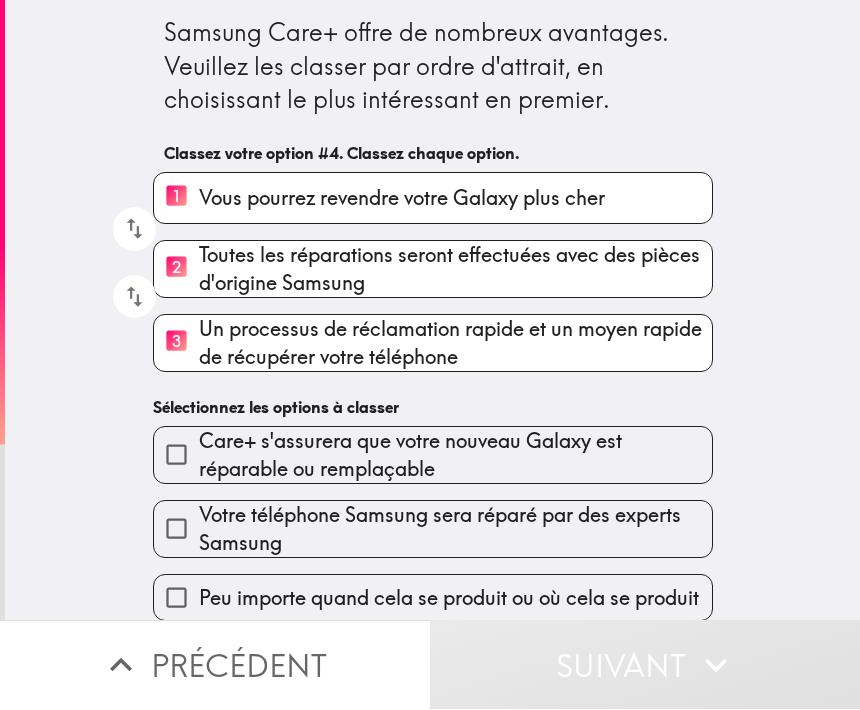 click on "Votre téléphone Samsung sera réparé par des experts Samsung" at bounding box center (455, 530) 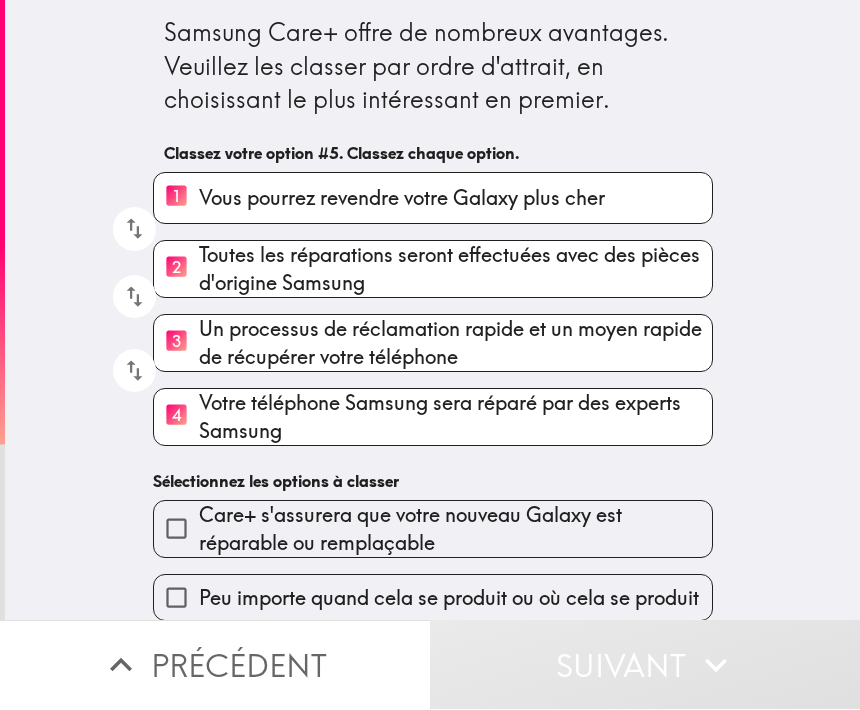 click on "Care+ s'assurera que votre nouveau Galaxy est réparable ou remplaçable" at bounding box center (455, 530) 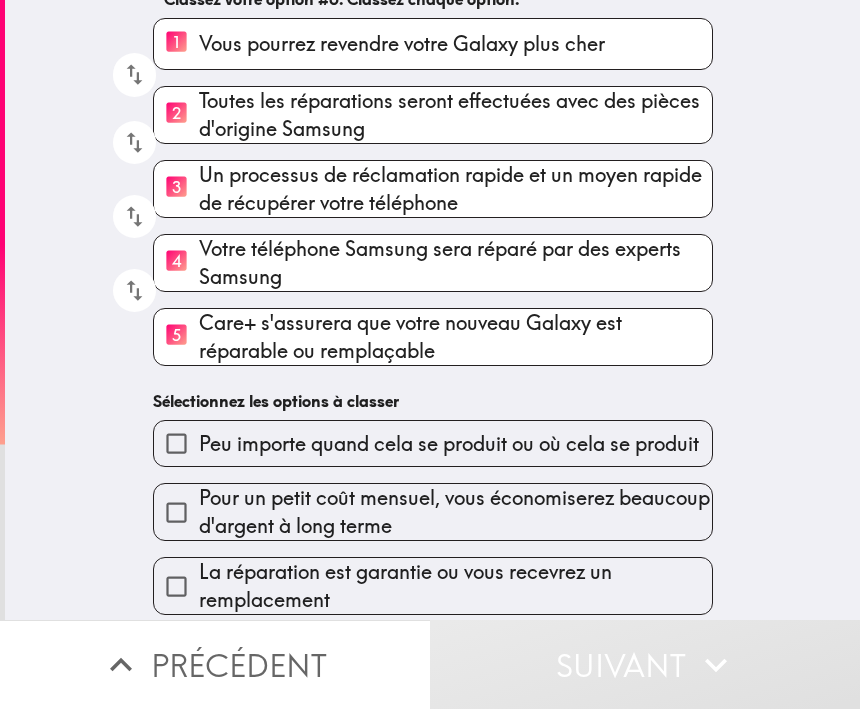 scroll, scrollTop: 164, scrollLeft: 0, axis: vertical 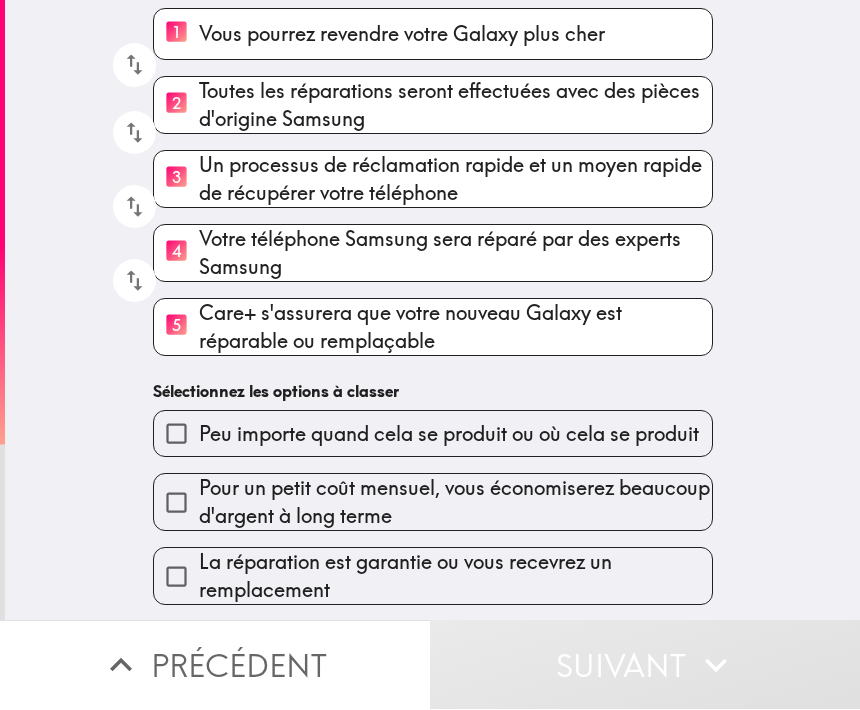 click on "Peu importe quand cela se produit ou où cela se produit" at bounding box center (433, 434) 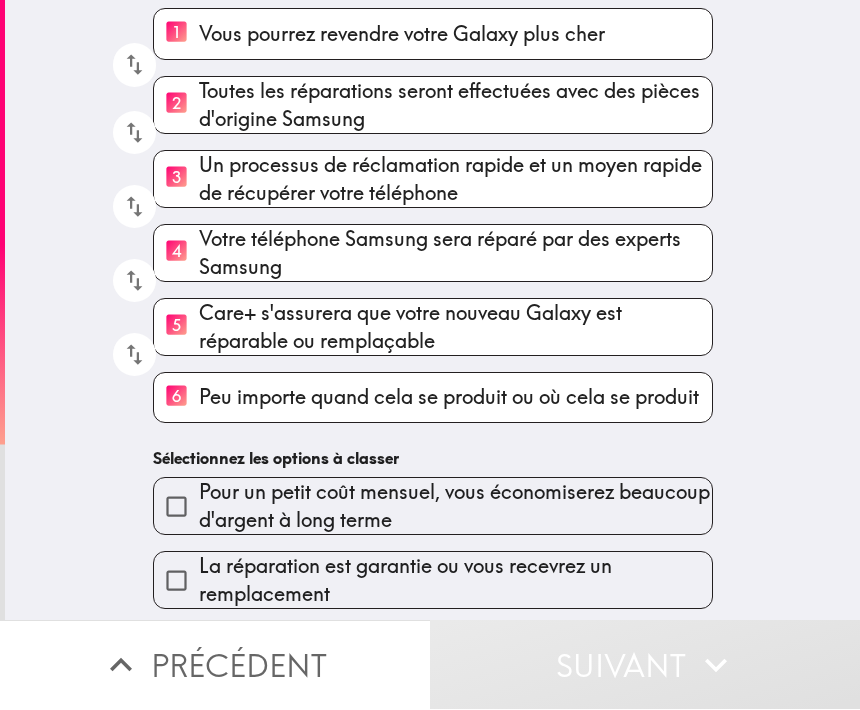click on "Pour un petit coût mensuel, vous économiserez beaucoup d'argent à long terme" at bounding box center (455, 507) 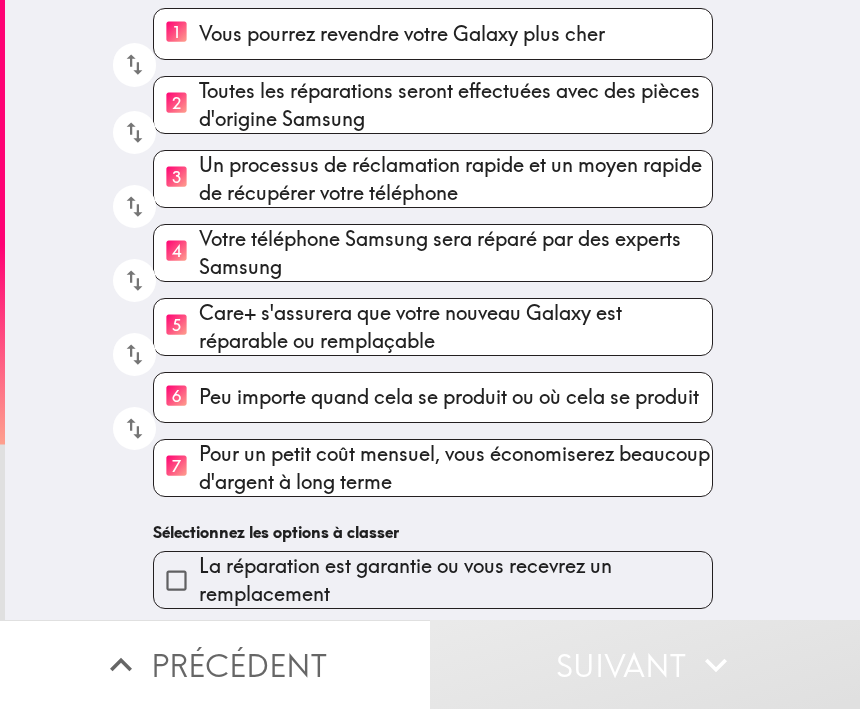 click on "La réparation est garantie ou vous recevrez un remplacement" at bounding box center (455, 581) 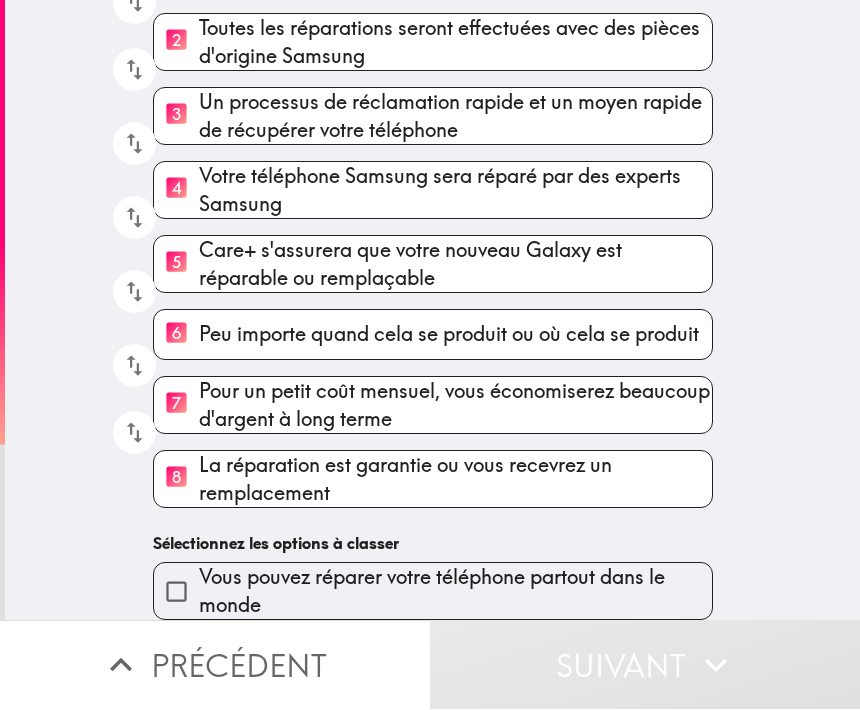 scroll, scrollTop: 234, scrollLeft: 0, axis: vertical 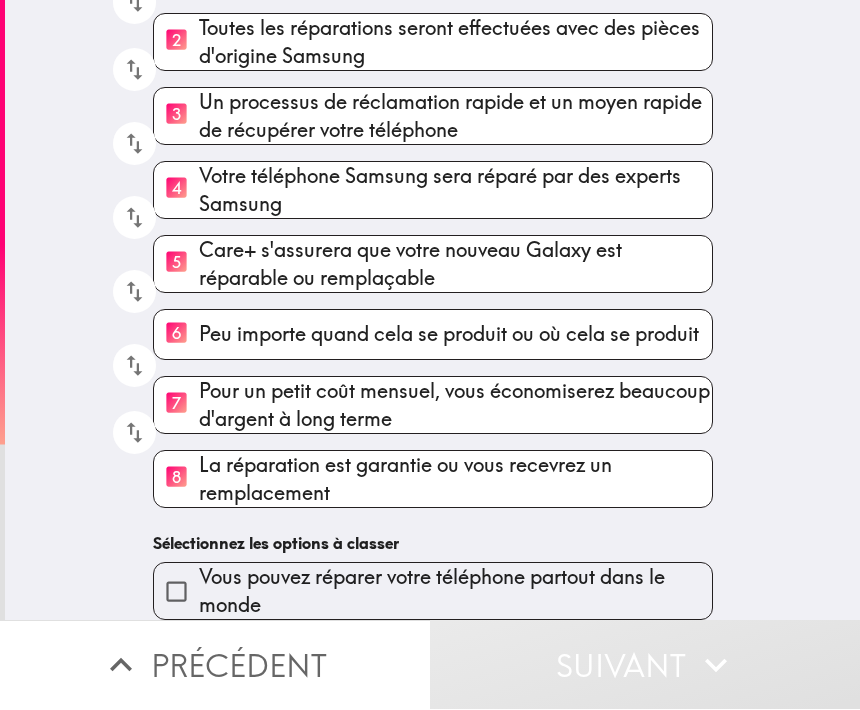 click on "Vous pouvez réparer votre téléphone partout dans le monde" at bounding box center [455, 592] 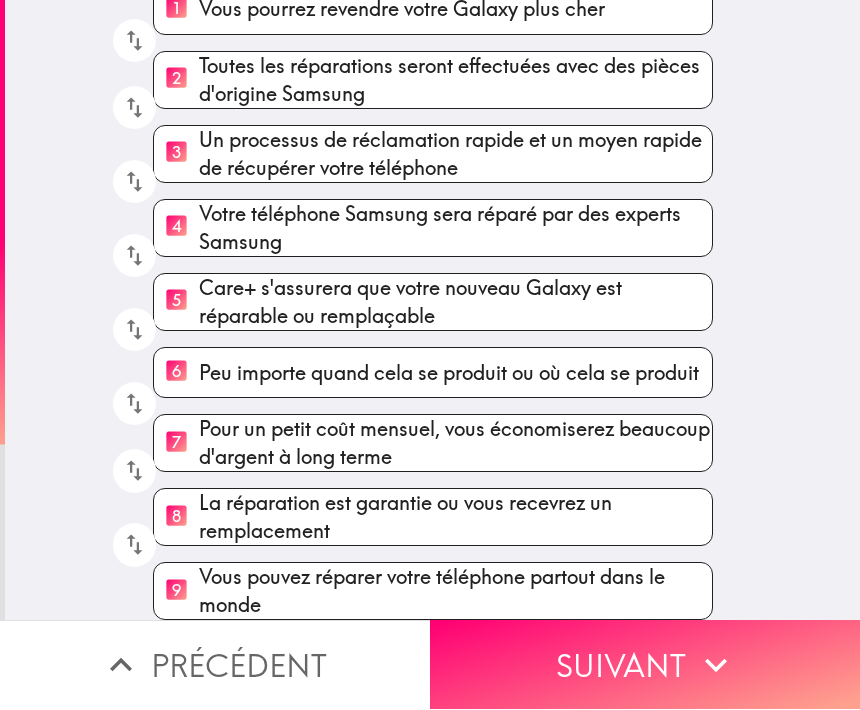 click on "Suivant" at bounding box center (645, 665) 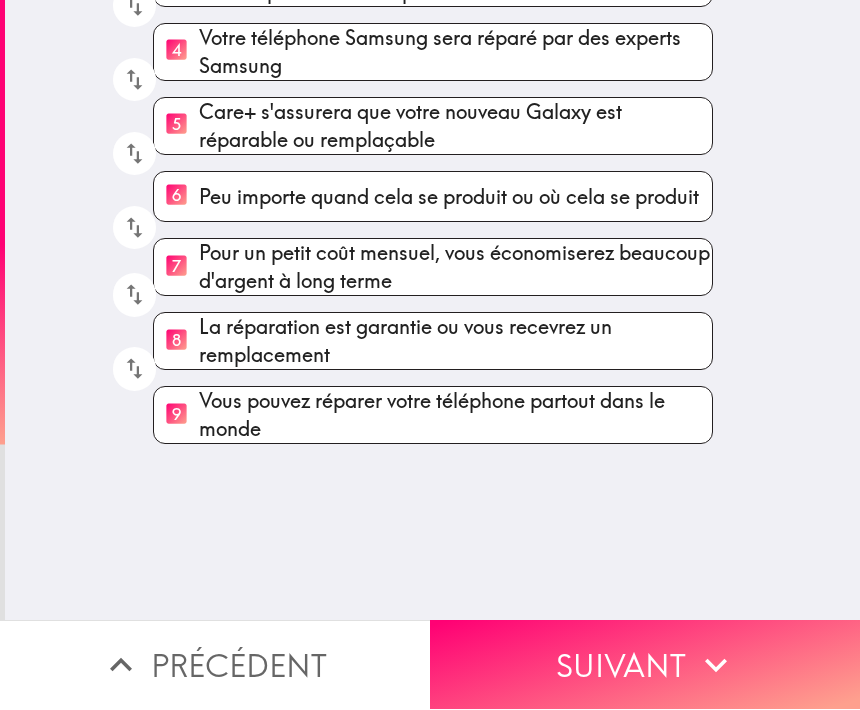 scroll, scrollTop: 0, scrollLeft: 0, axis: both 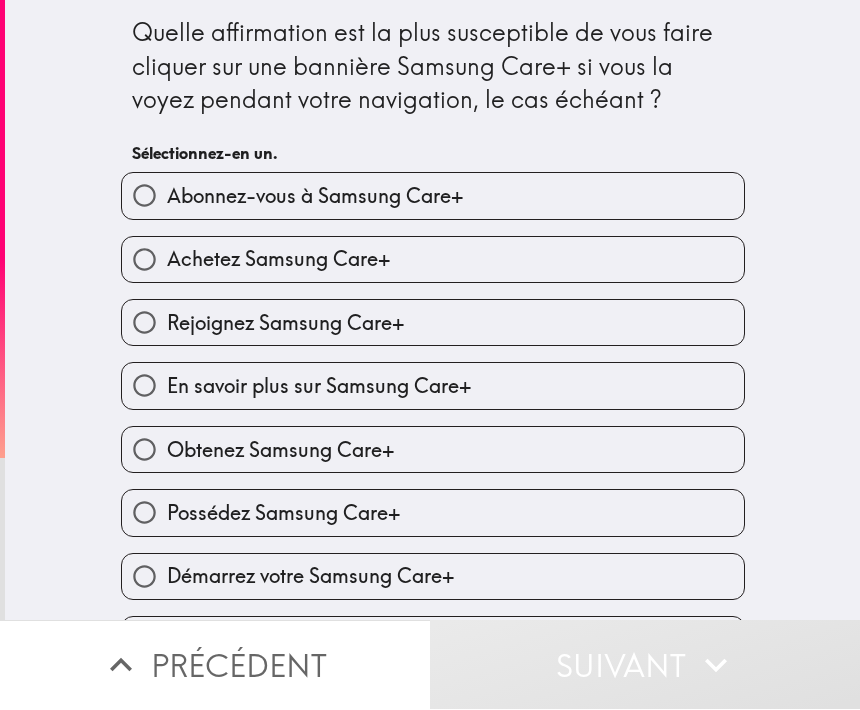click on "Abonnez-vous à Samsung Care+" at bounding box center [425, 188] 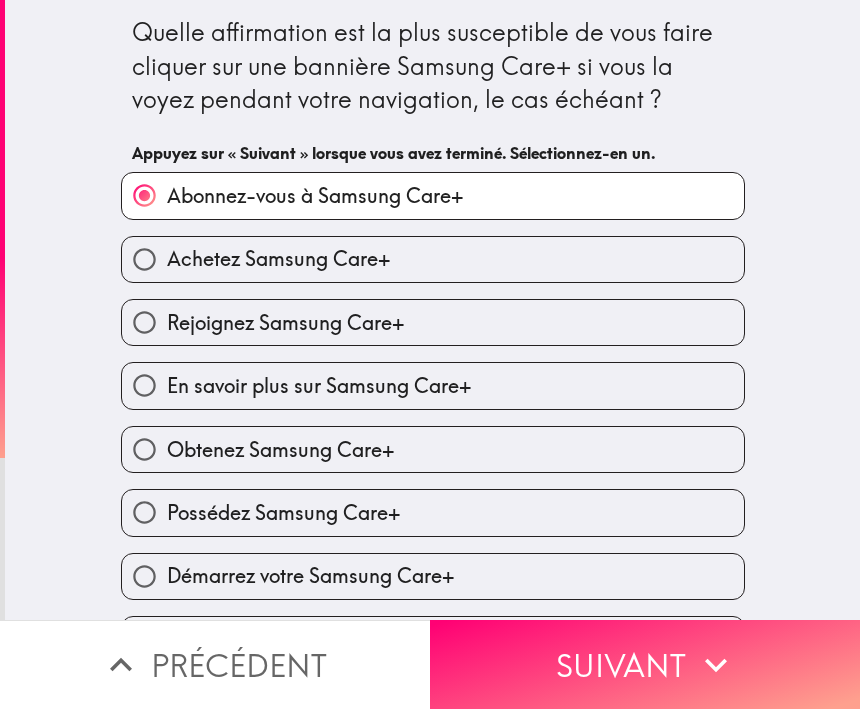 click on "Obtenez Samsung Care+" at bounding box center [425, 442] 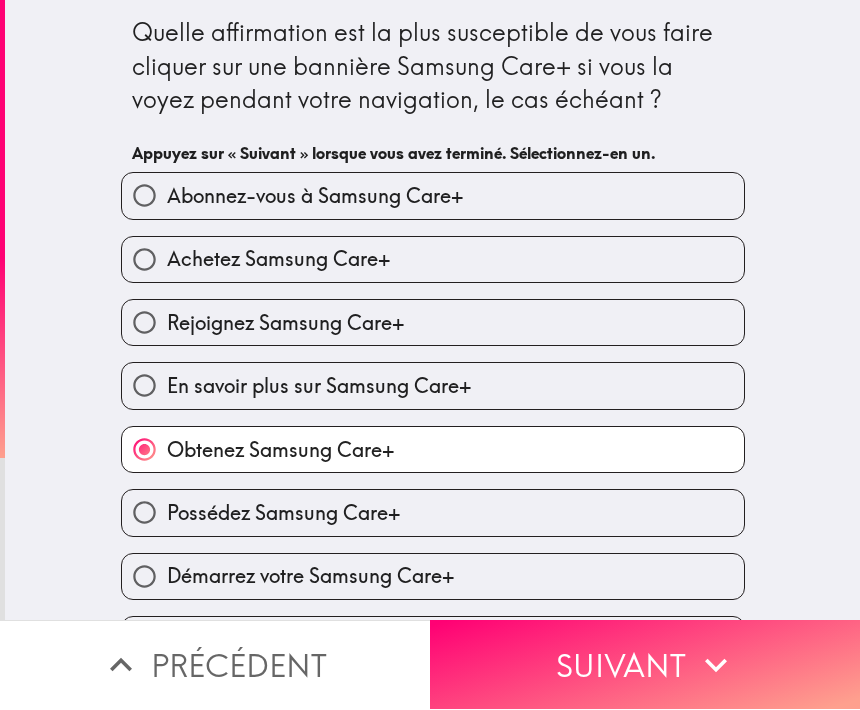 click on "Suivant" at bounding box center [645, 665] 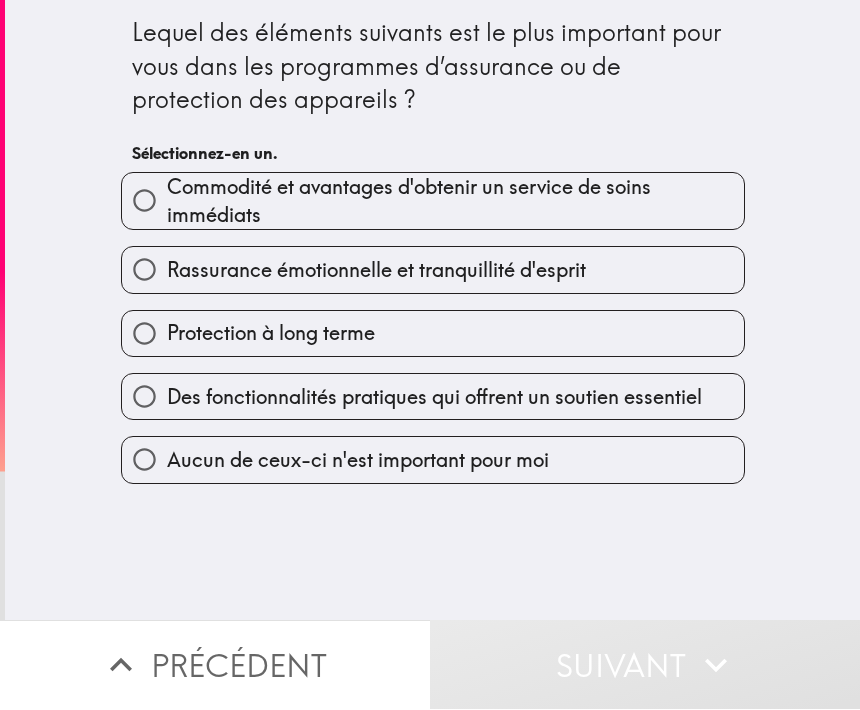 click on "Protection à long terme" at bounding box center [433, 334] 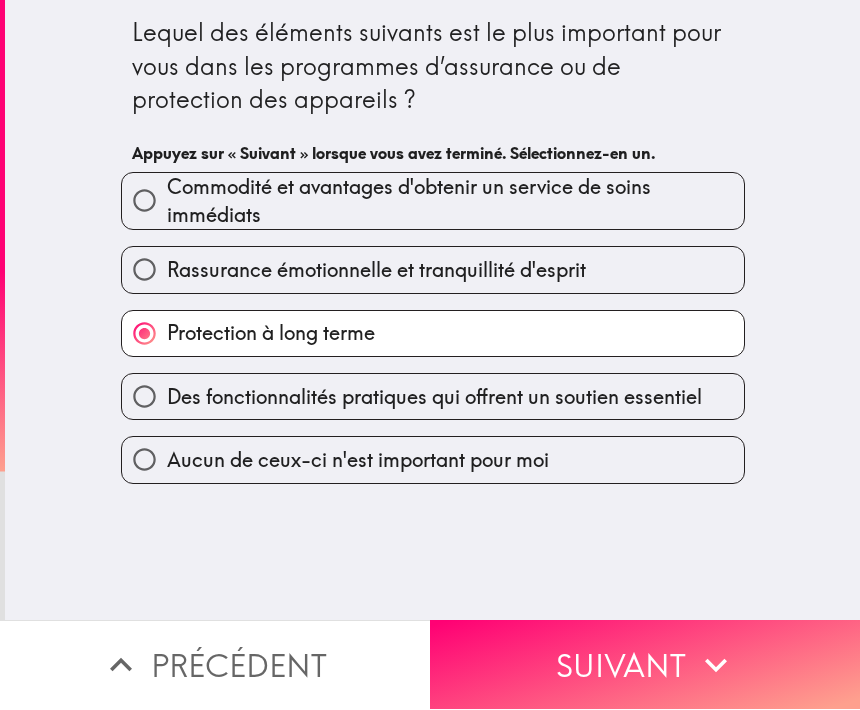 click on "Commodité et avantages d'obtenir un service de soins immédiats" at bounding box center (455, 202) 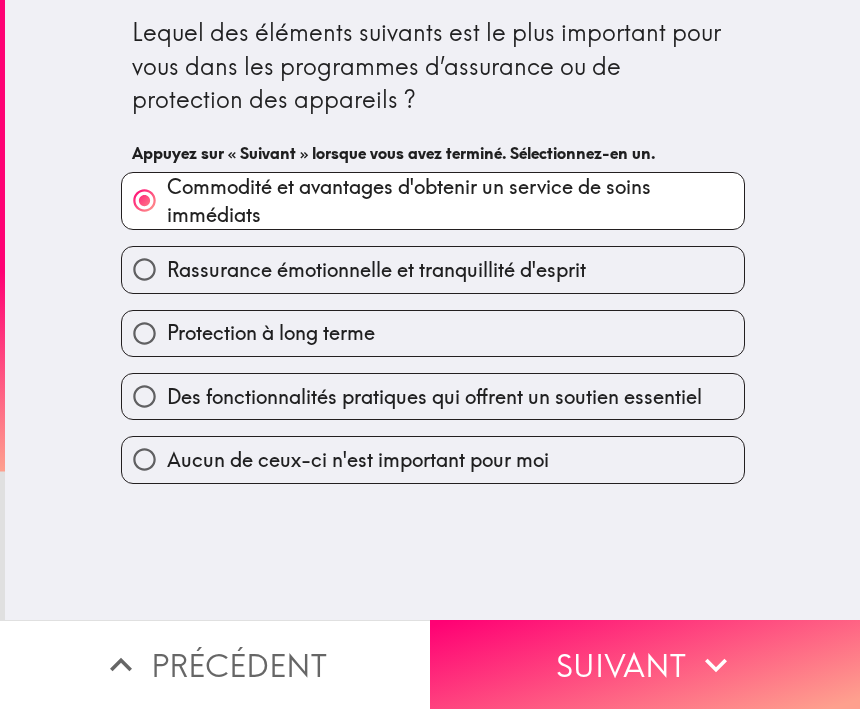 click on "Suivant" at bounding box center [645, 665] 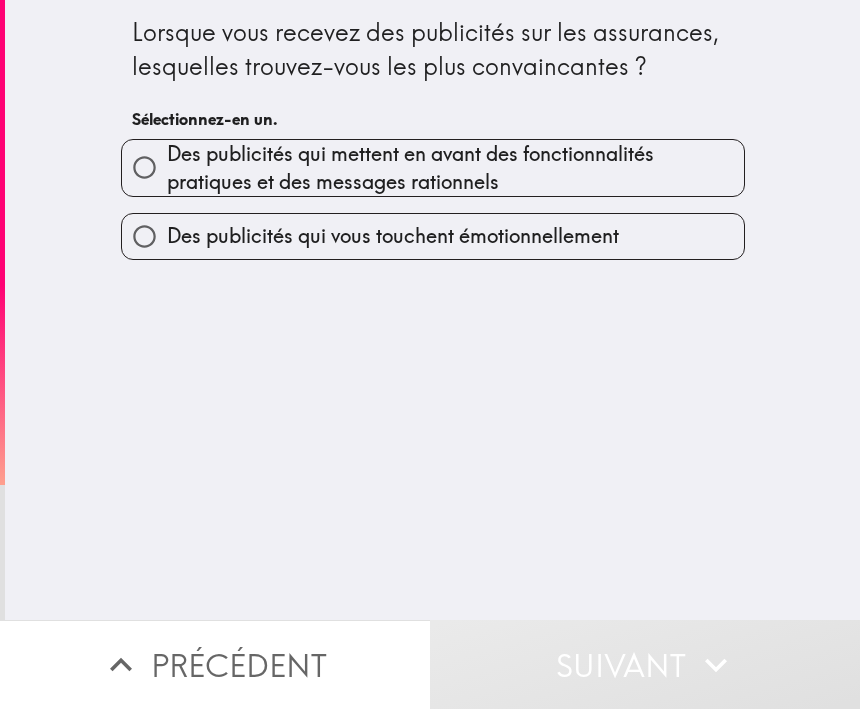 click on "Des publicités qui vous touchent émotionnellement" at bounding box center [433, 237] 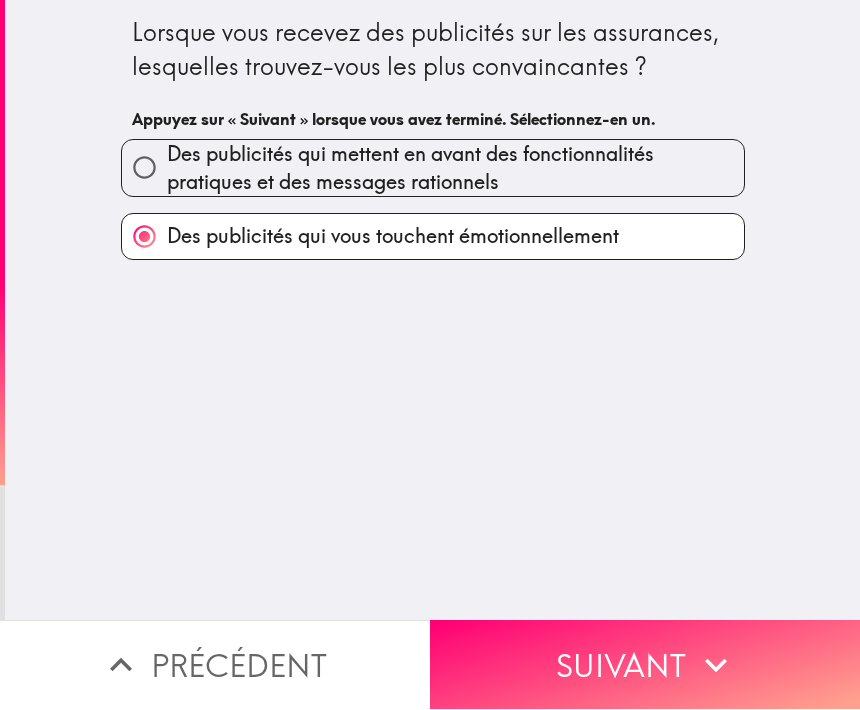 click on "Suivant" at bounding box center [645, 665] 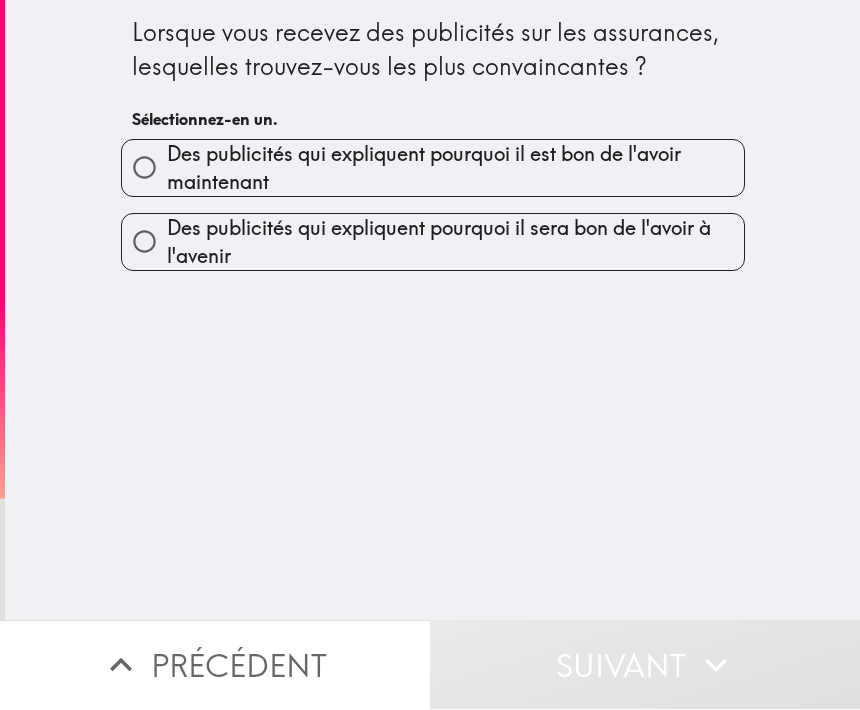 click on "Des publicités qui expliquent pourquoi il est bon de l'avoir maintenant" at bounding box center (425, 161) 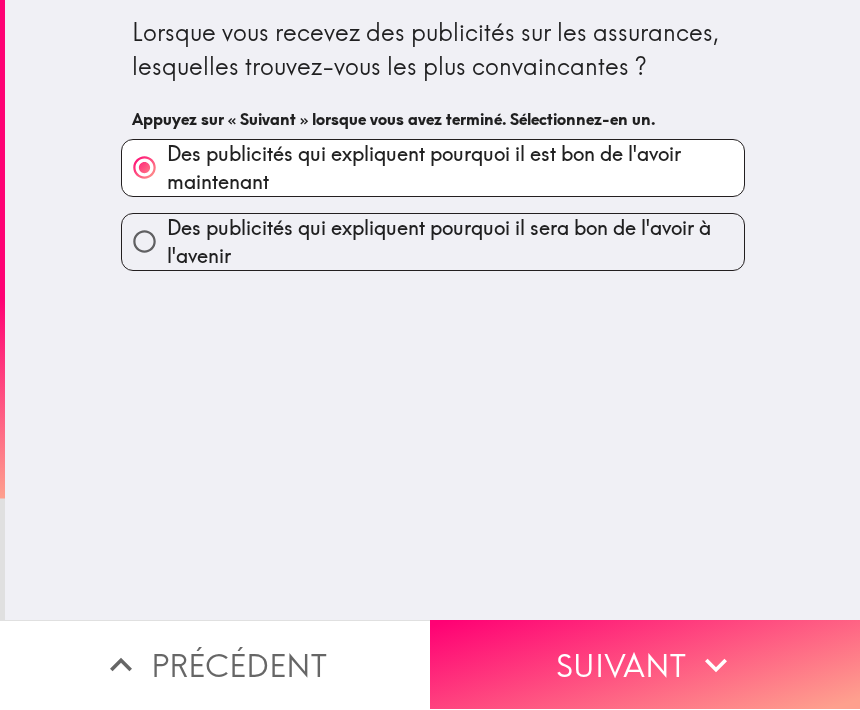 click 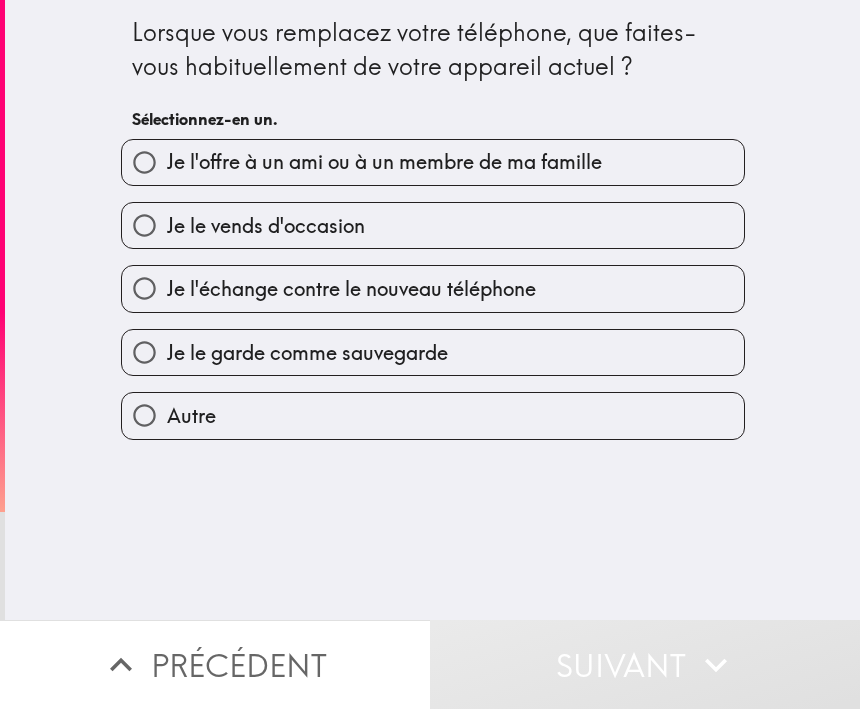 click on "Je l'échange contre le nouveau téléphone" at bounding box center (433, 289) 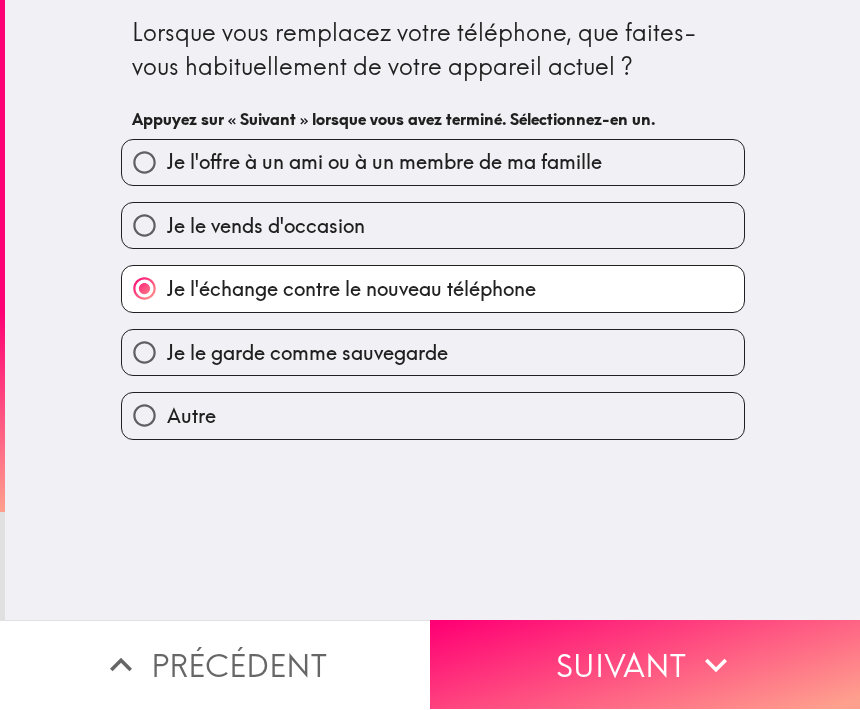 click on "Suivant" at bounding box center [645, 665] 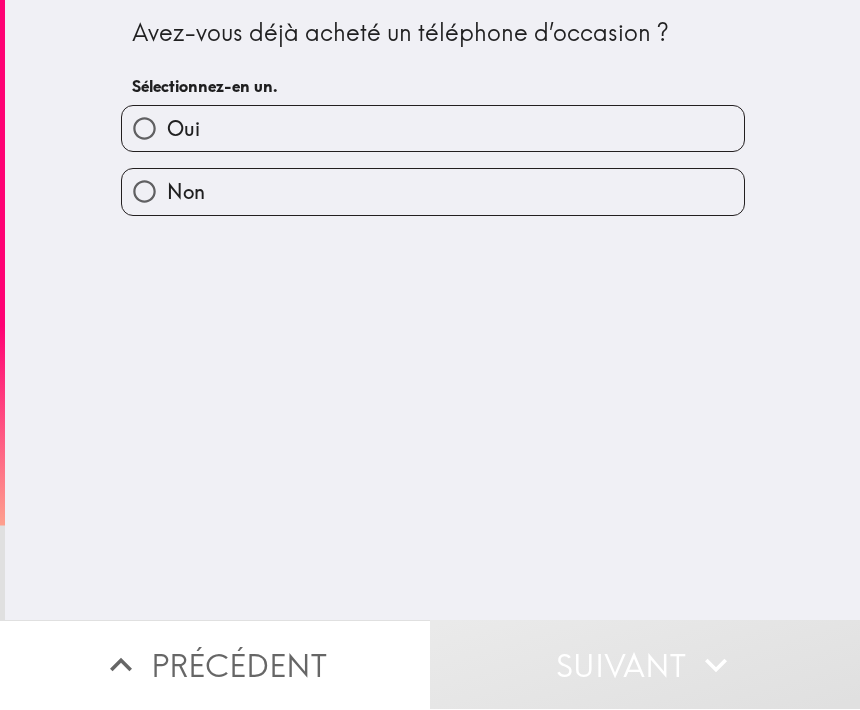 click on "Oui" at bounding box center (433, 129) 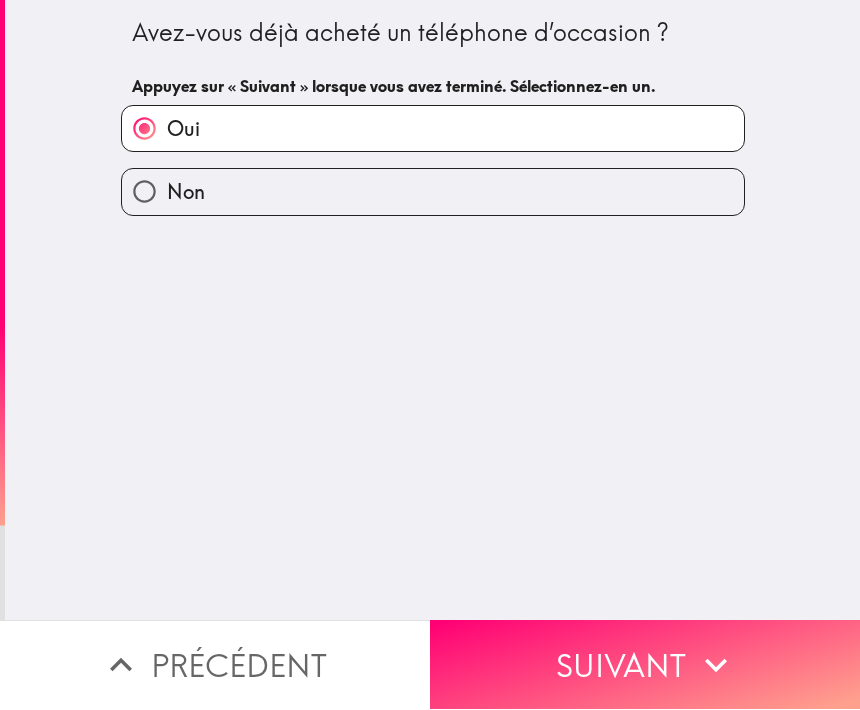 click 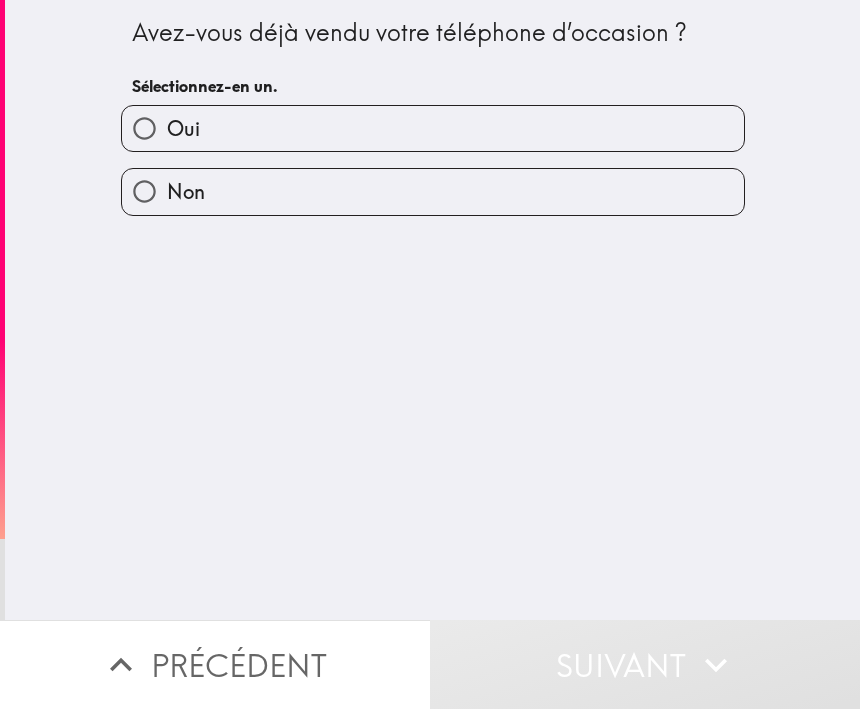 click on "Oui" at bounding box center [433, 129] 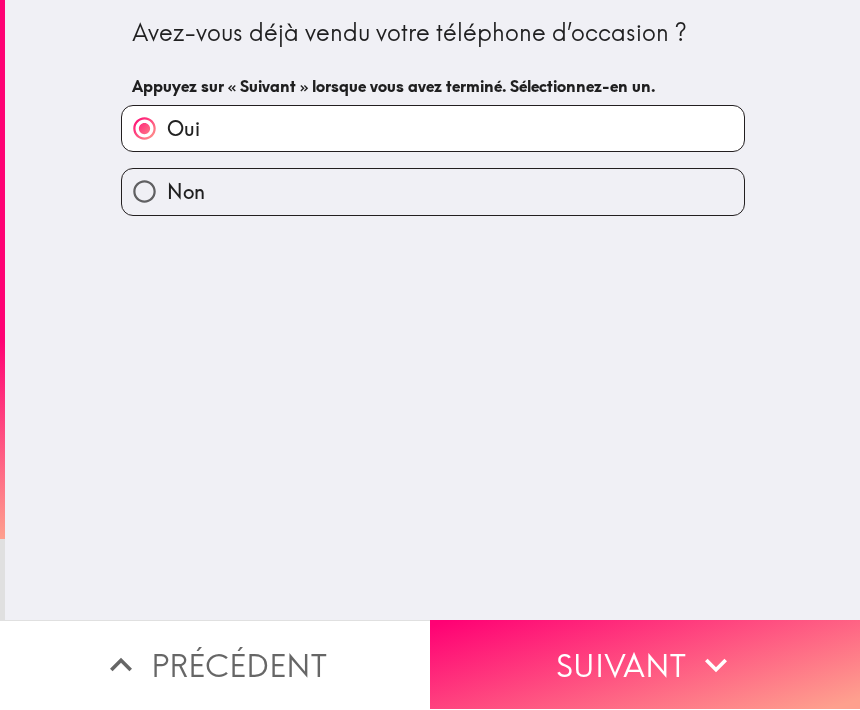 click 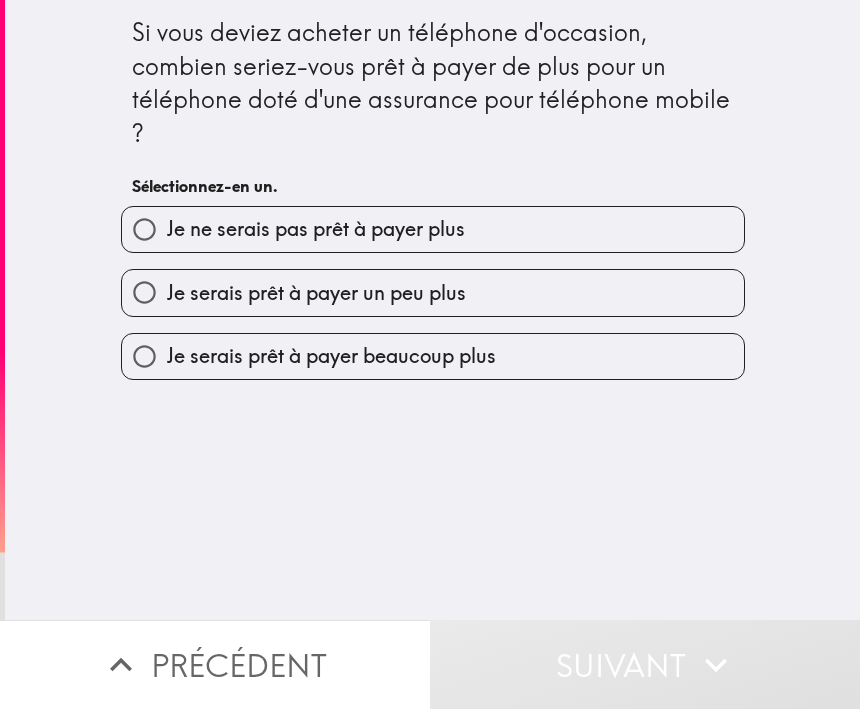 click on "Je serais prêt à payer un peu plus" at bounding box center (433, 293) 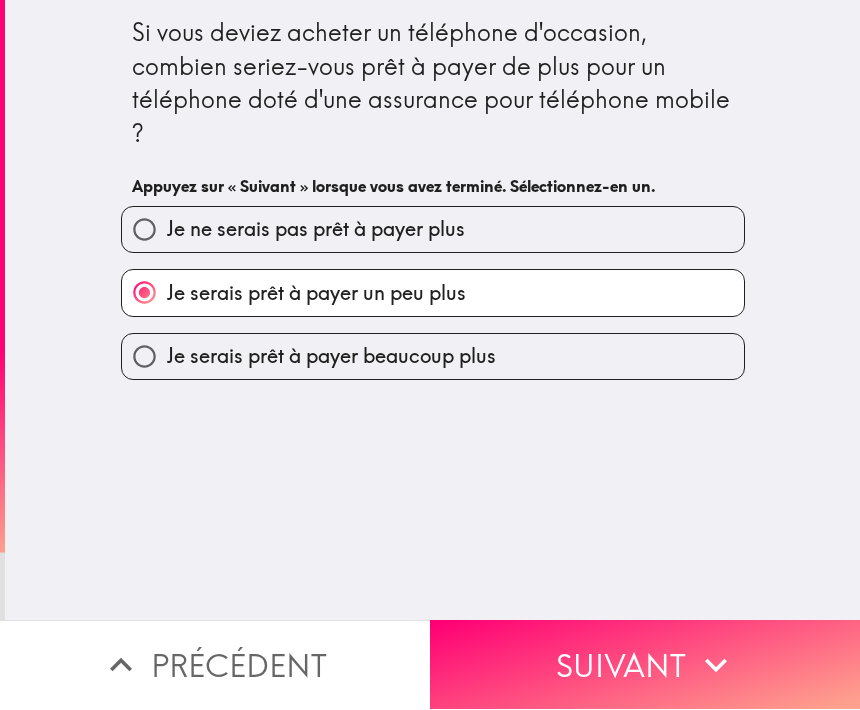 click on "Suivant" at bounding box center (645, 665) 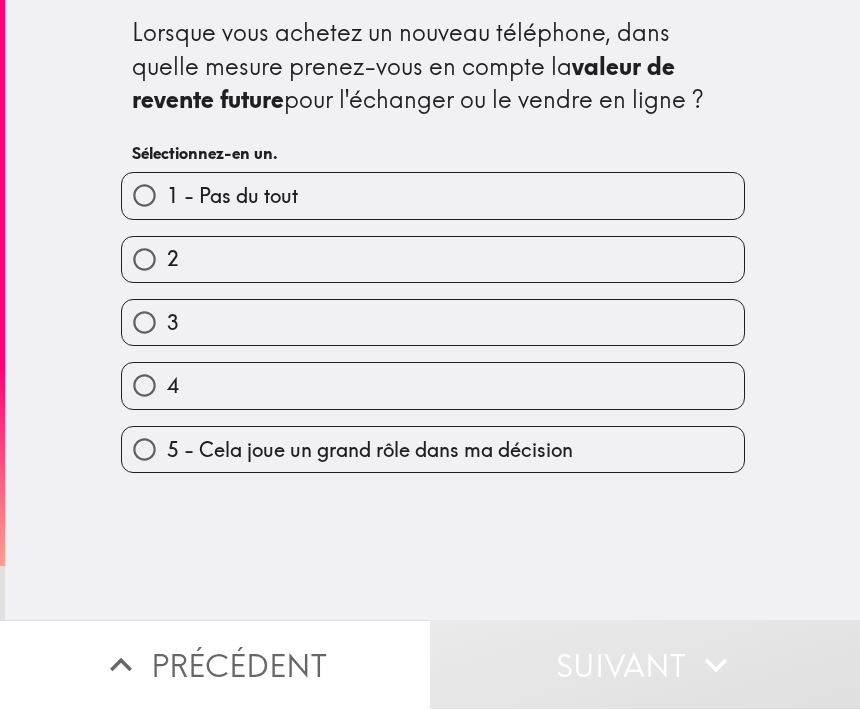 click on "2" at bounding box center (433, 260) 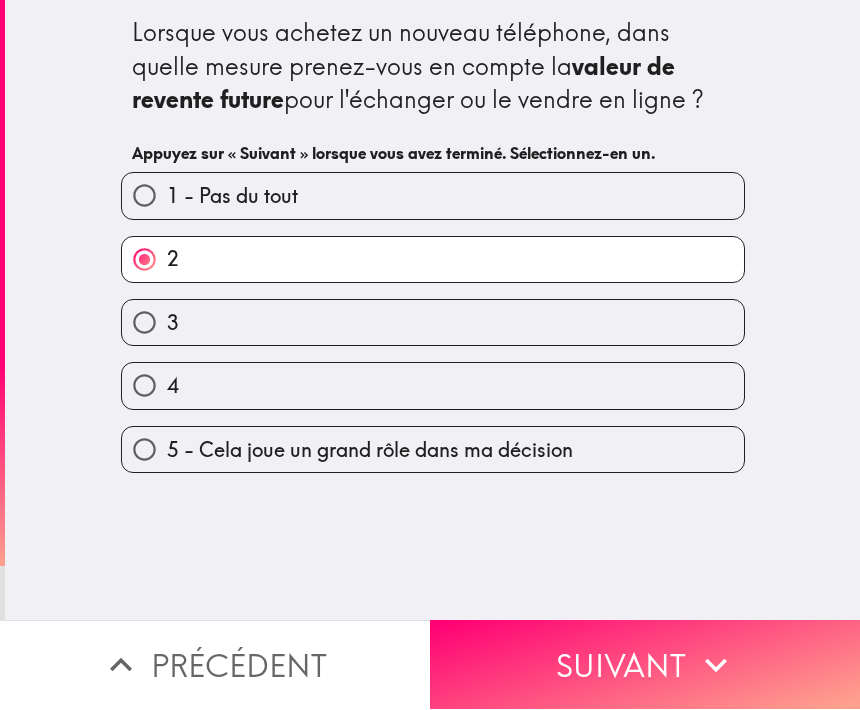 click on "4" at bounding box center (425, 378) 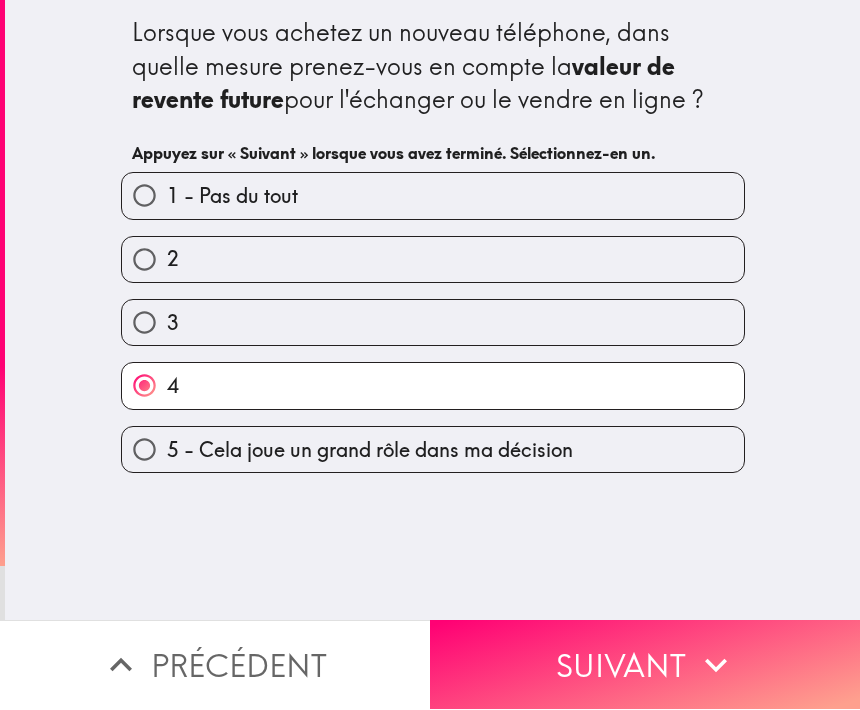 click on "Suivant" at bounding box center [645, 665] 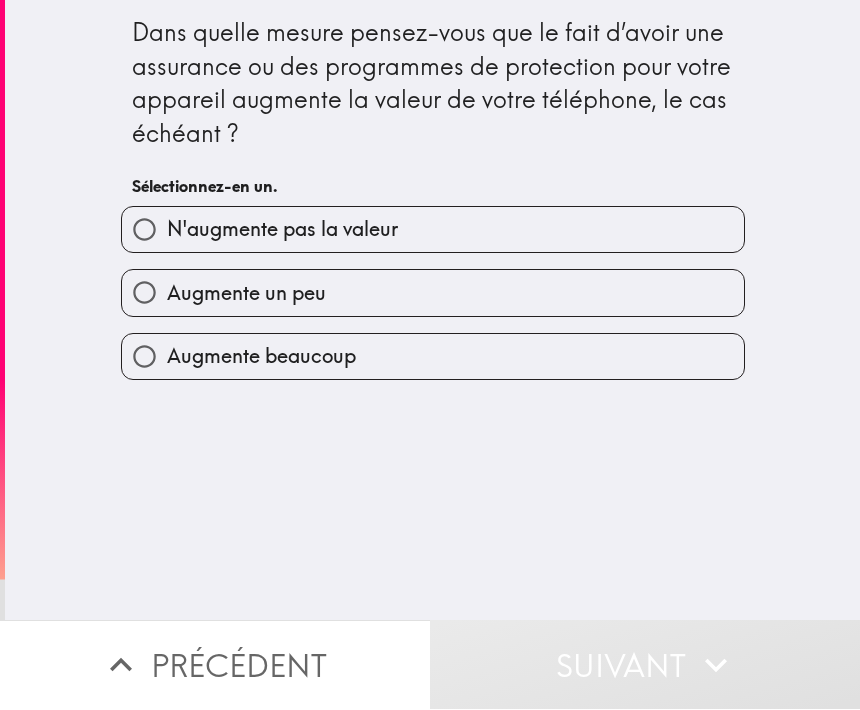 click on "Augmente un peu" at bounding box center (433, 293) 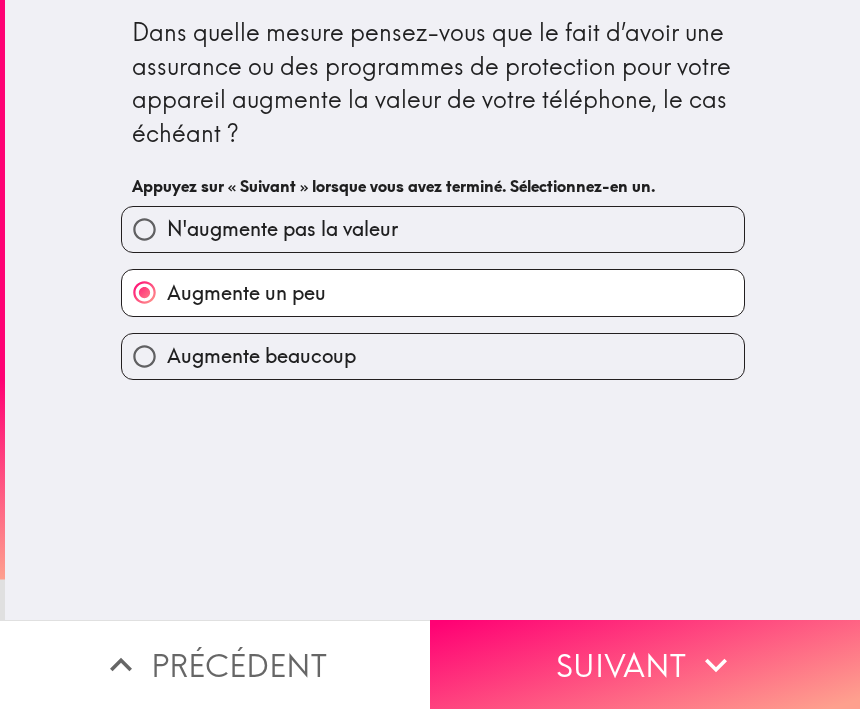 click 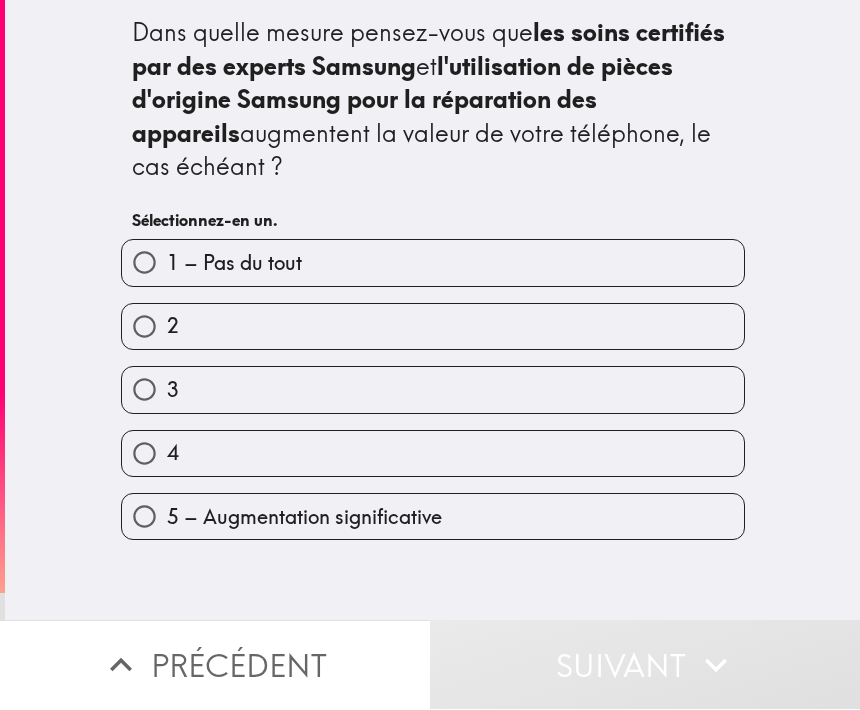 click on "4" at bounding box center (425, 446) 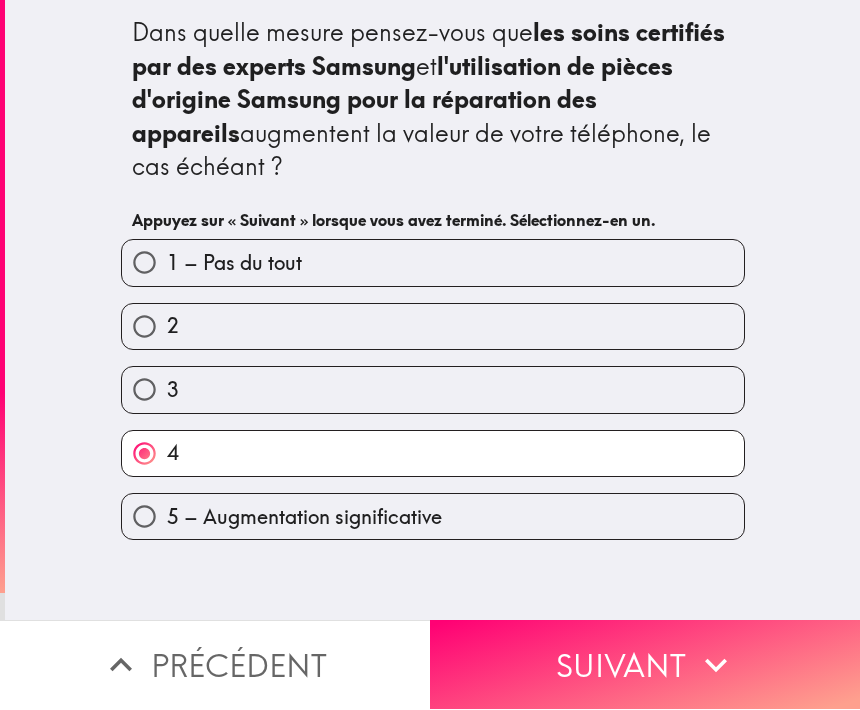 click on "Suivant" at bounding box center [645, 665] 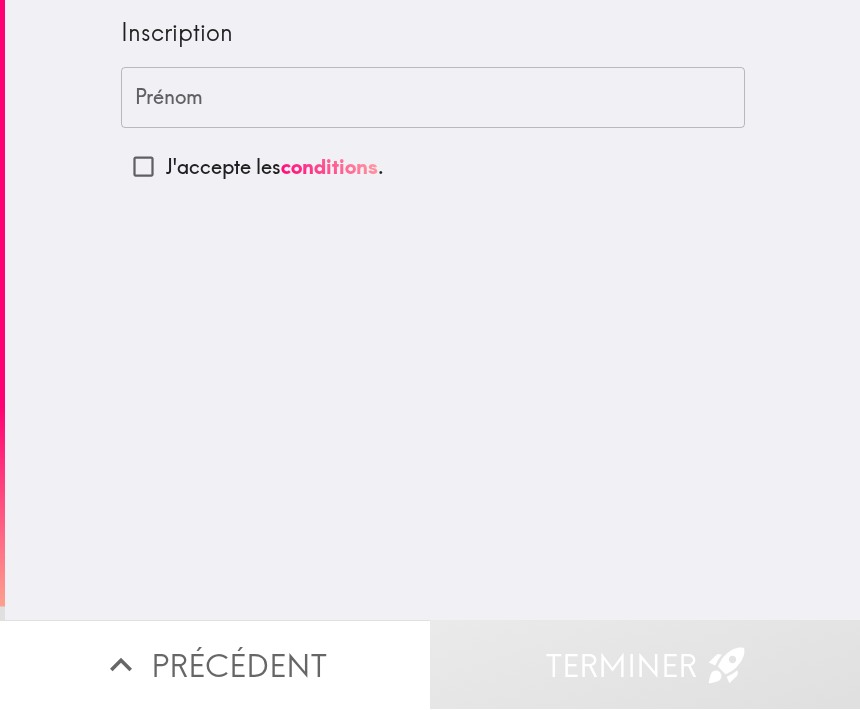 click on "Prénom" at bounding box center (433, 99) 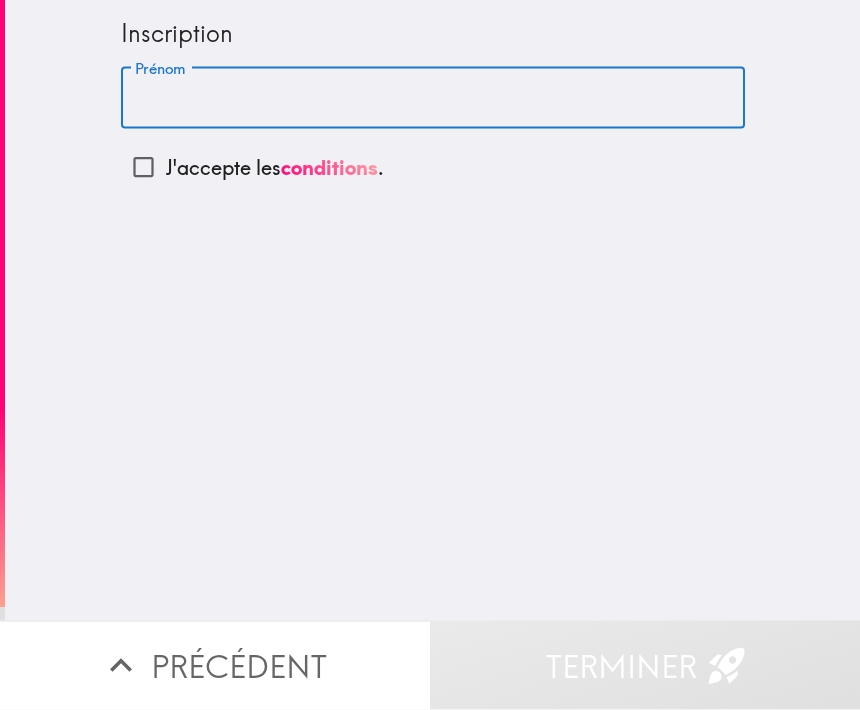 click on "Prénom" at bounding box center (433, 99) 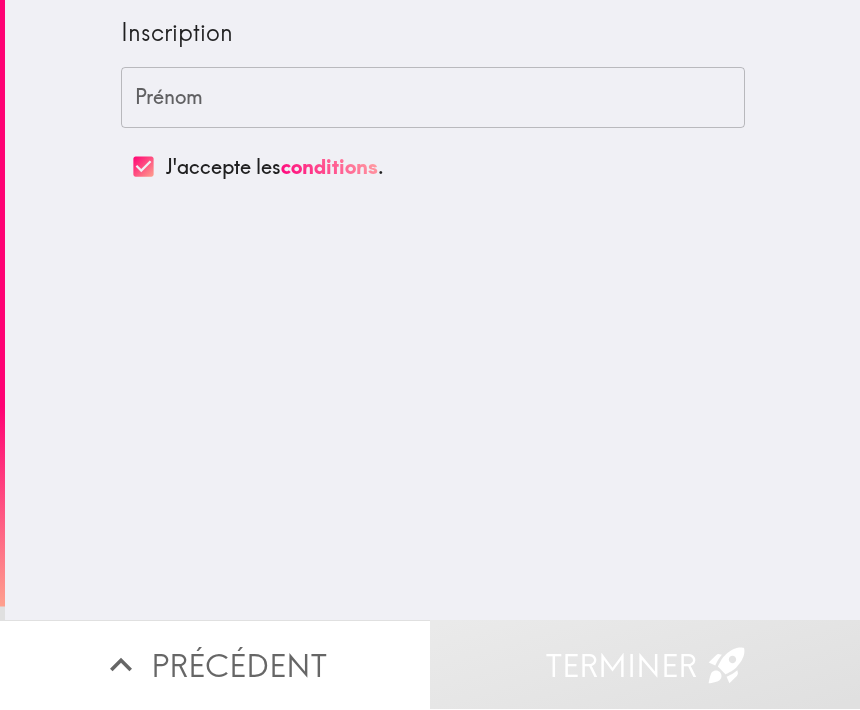 click on "Prénom Prénom" at bounding box center [433, 99] 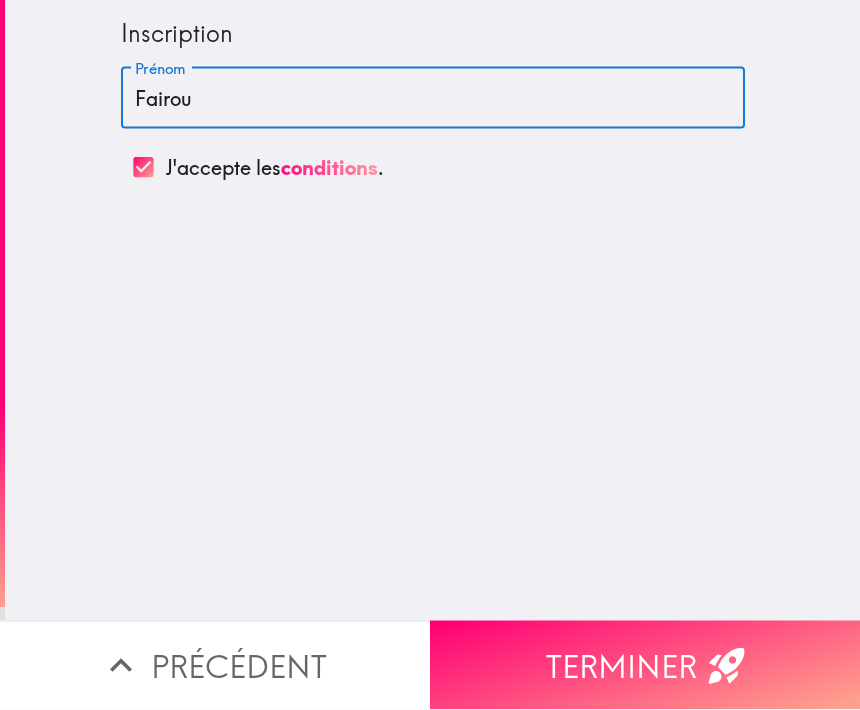 type on "Fairouz" 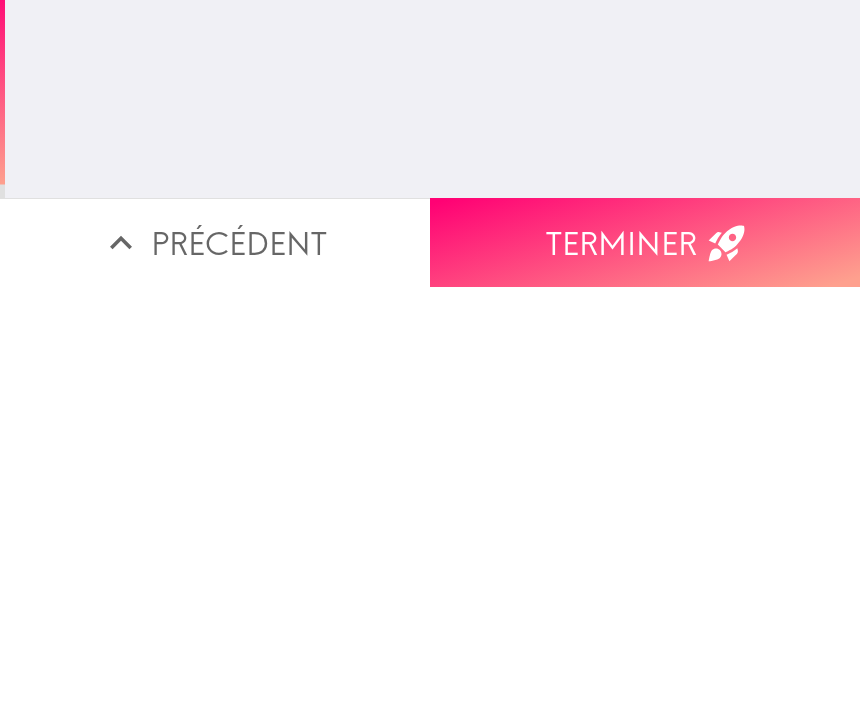 click on "Terminer" at bounding box center [645, 665] 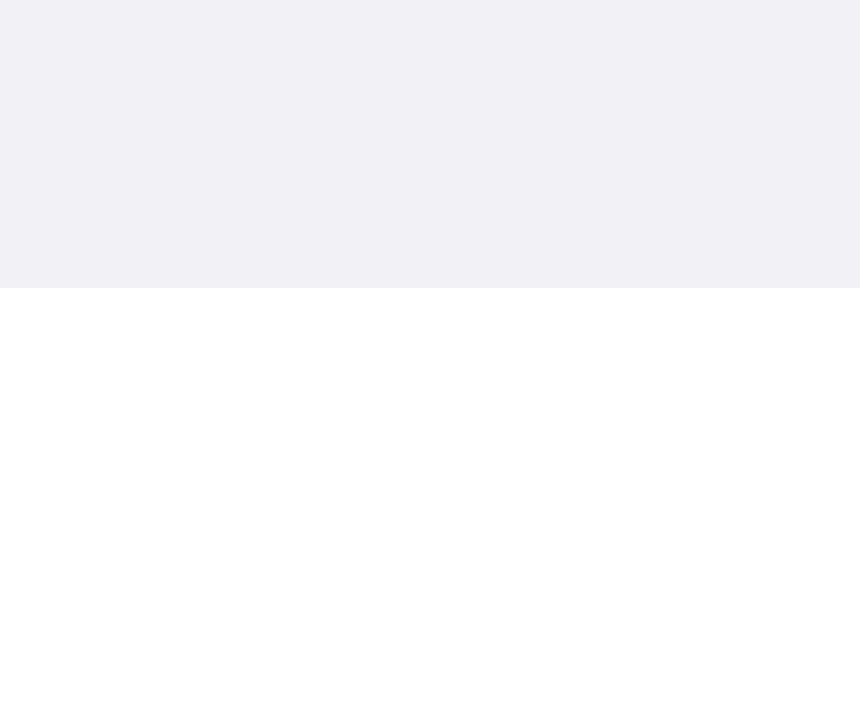 scroll, scrollTop: 0, scrollLeft: 0, axis: both 